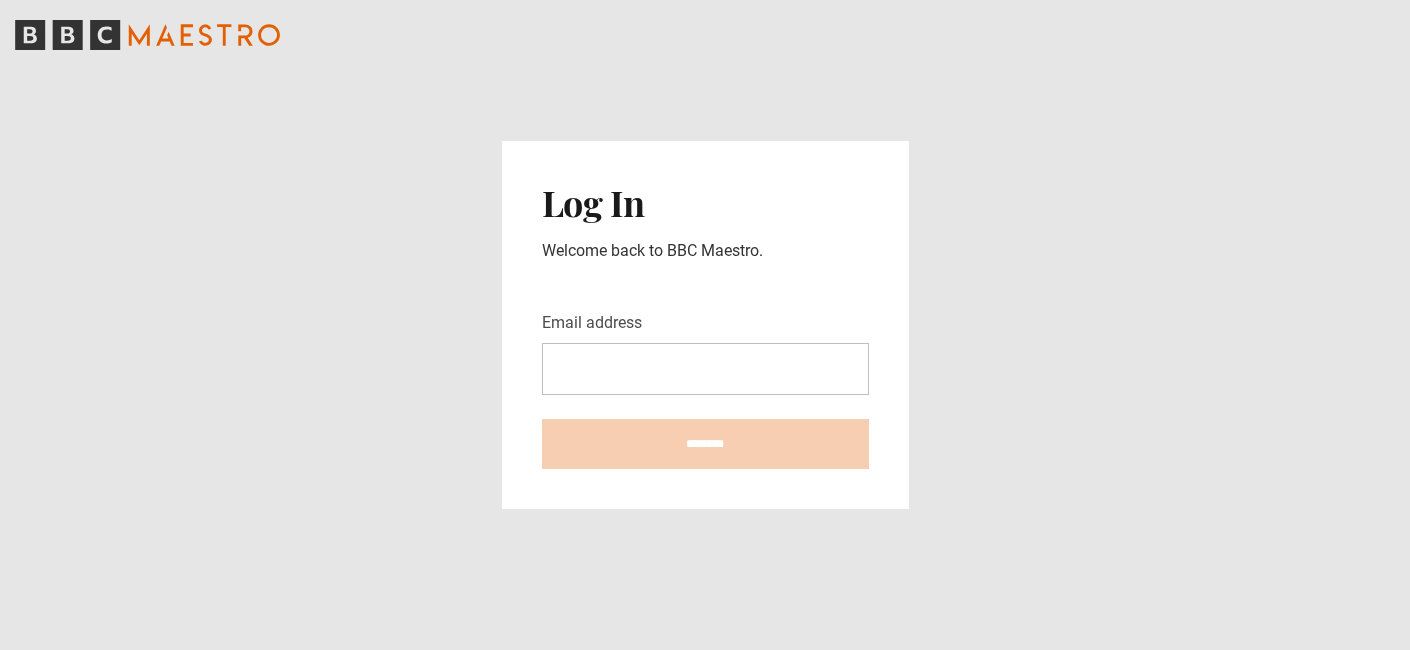 scroll, scrollTop: 0, scrollLeft: 0, axis: both 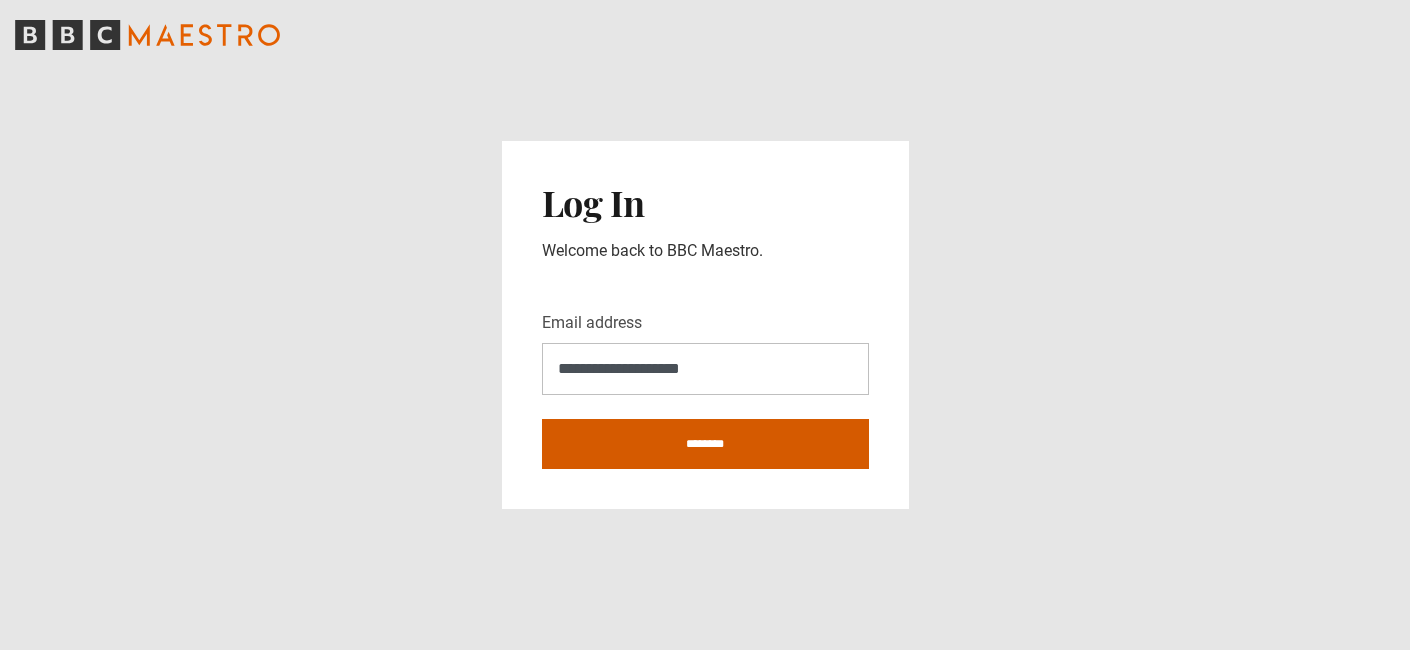 type on "**********" 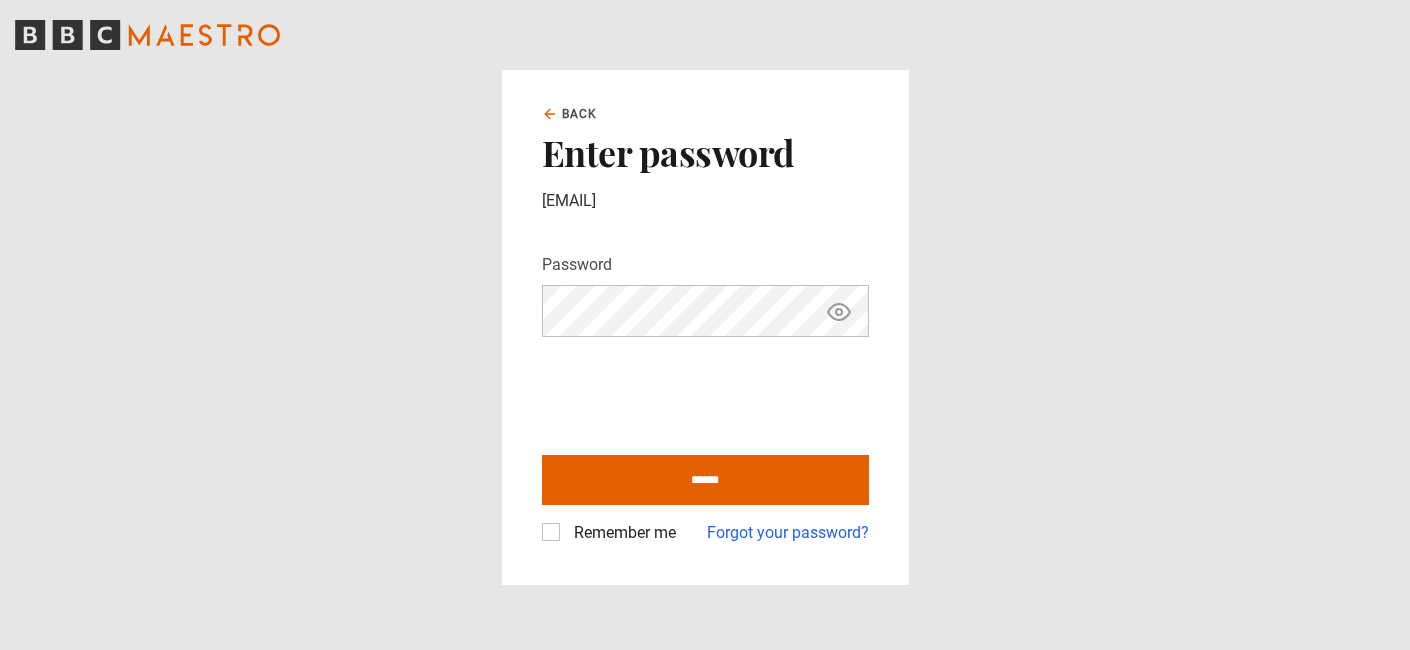 scroll, scrollTop: 0, scrollLeft: 0, axis: both 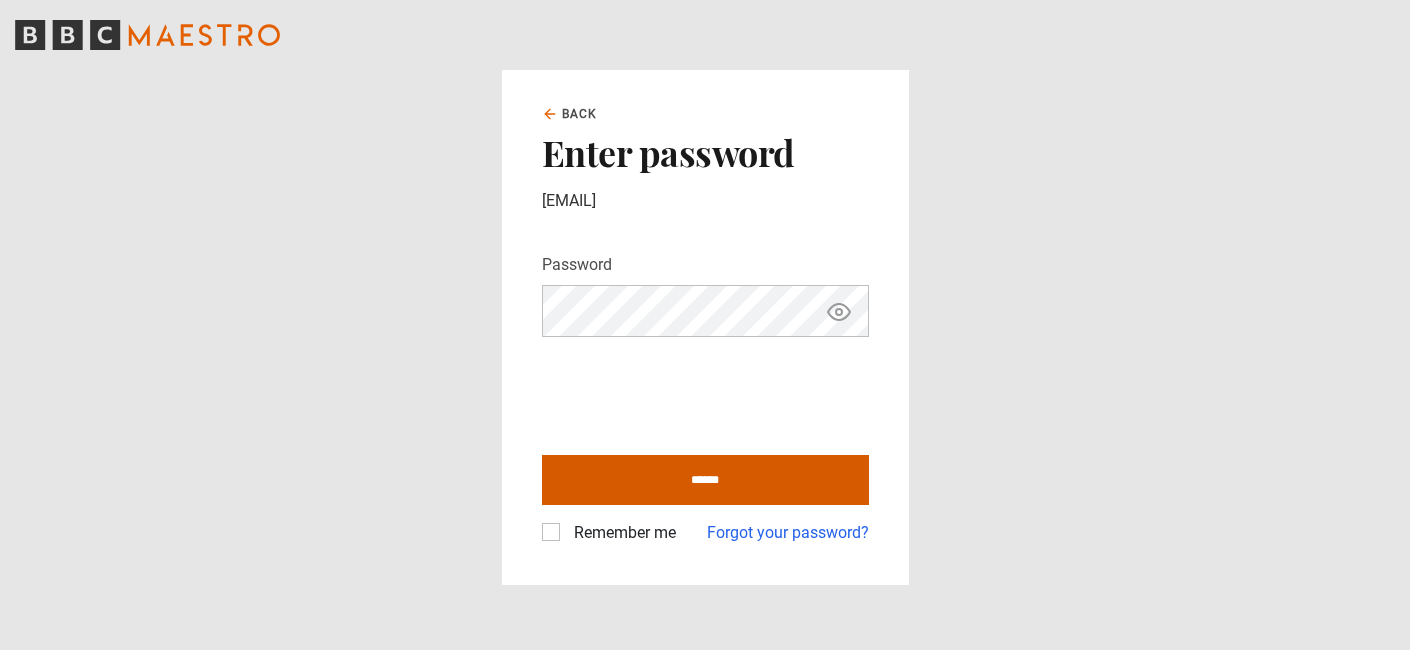 click on "******" at bounding box center (705, 480) 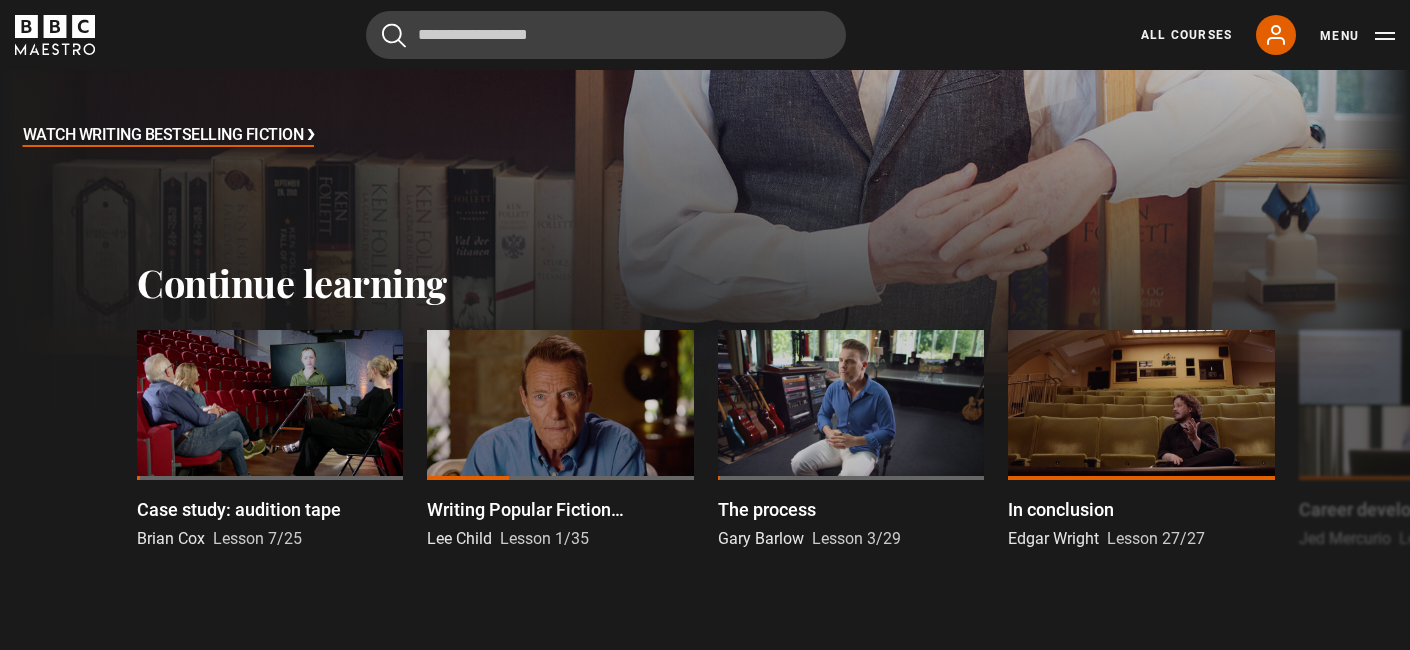 scroll, scrollTop: 453, scrollLeft: 0, axis: vertical 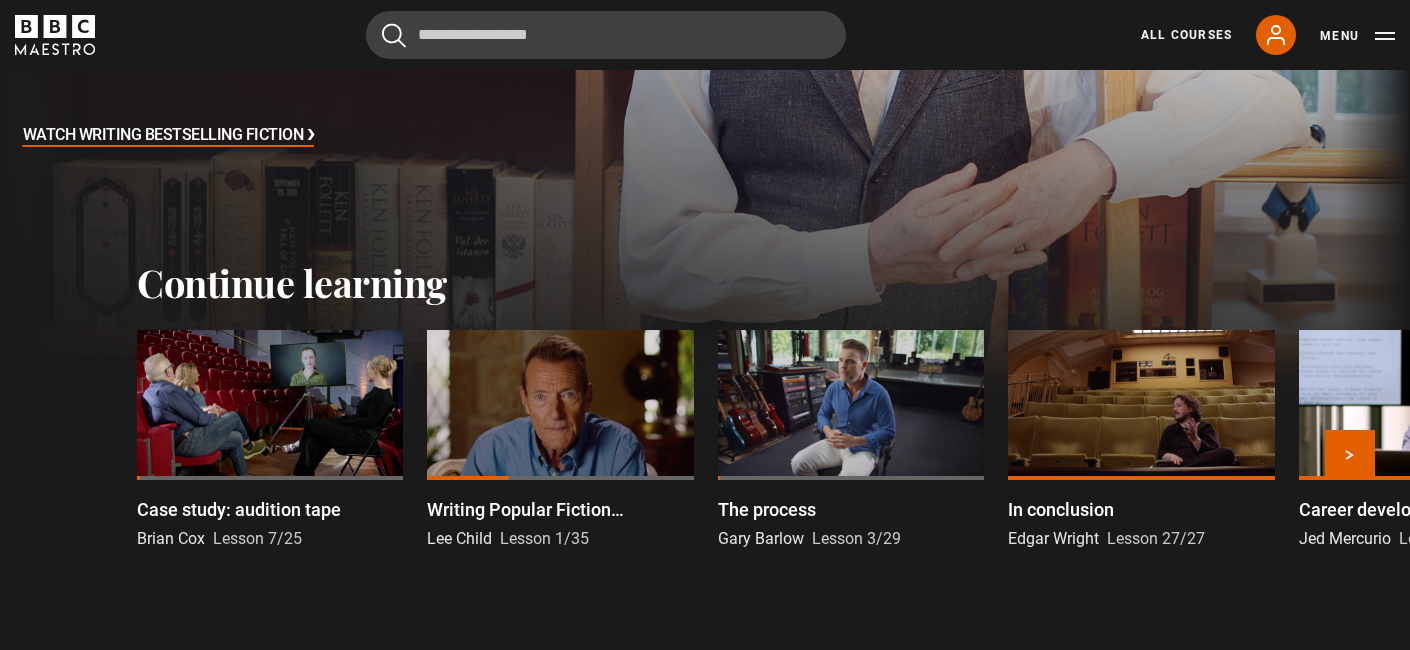 click at bounding box center (270, 405) 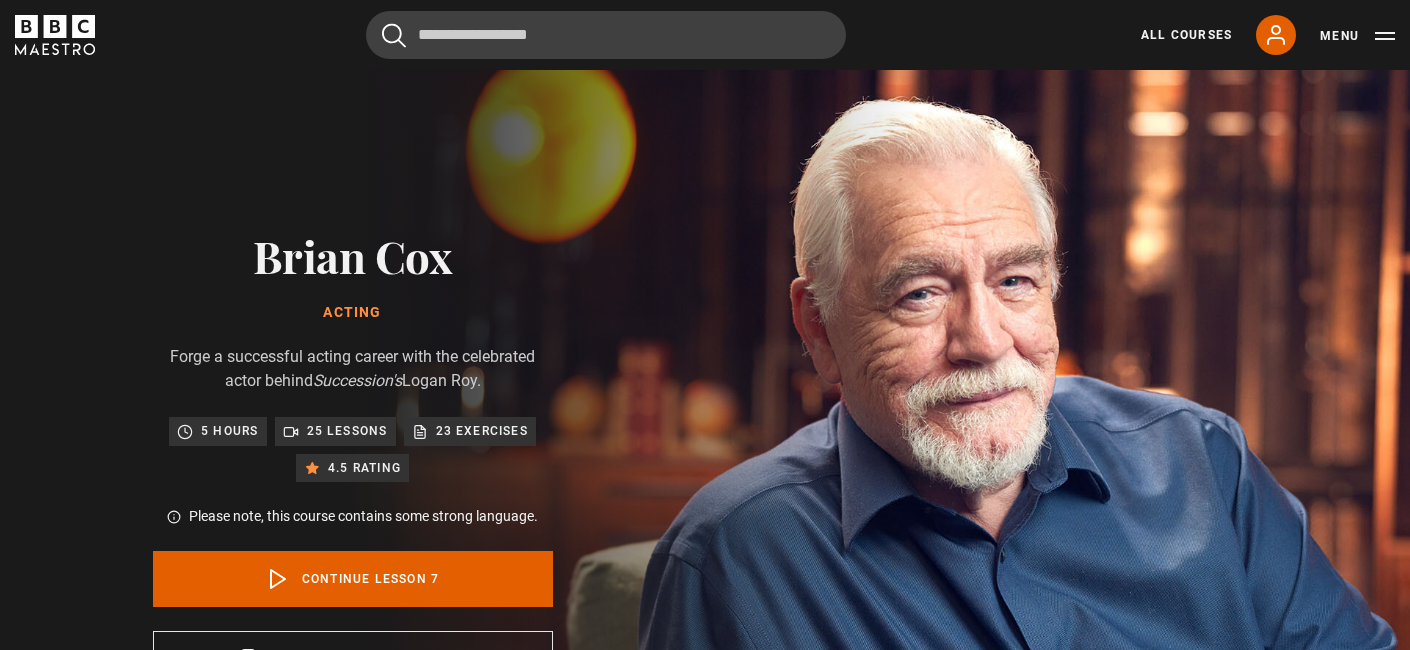 scroll, scrollTop: 849, scrollLeft: 0, axis: vertical 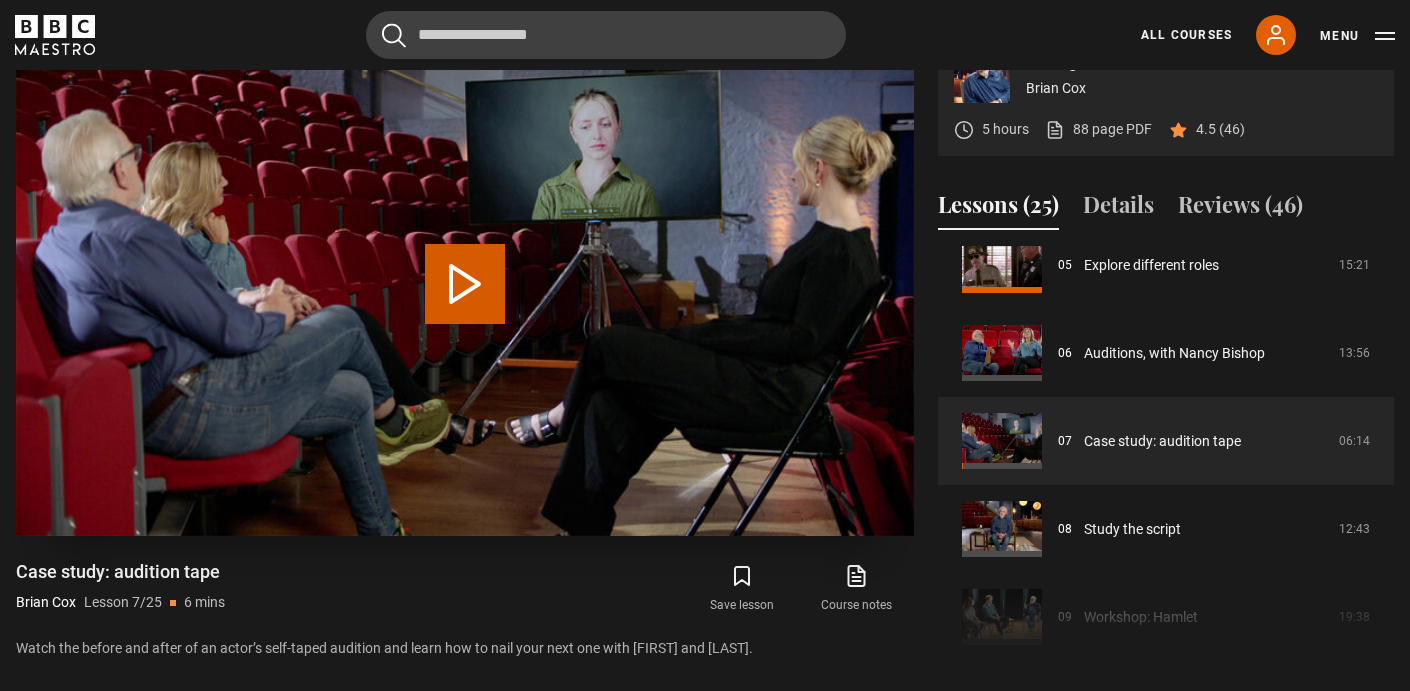 click on "Play Lesson Case study: audition tape" at bounding box center [465, 284] 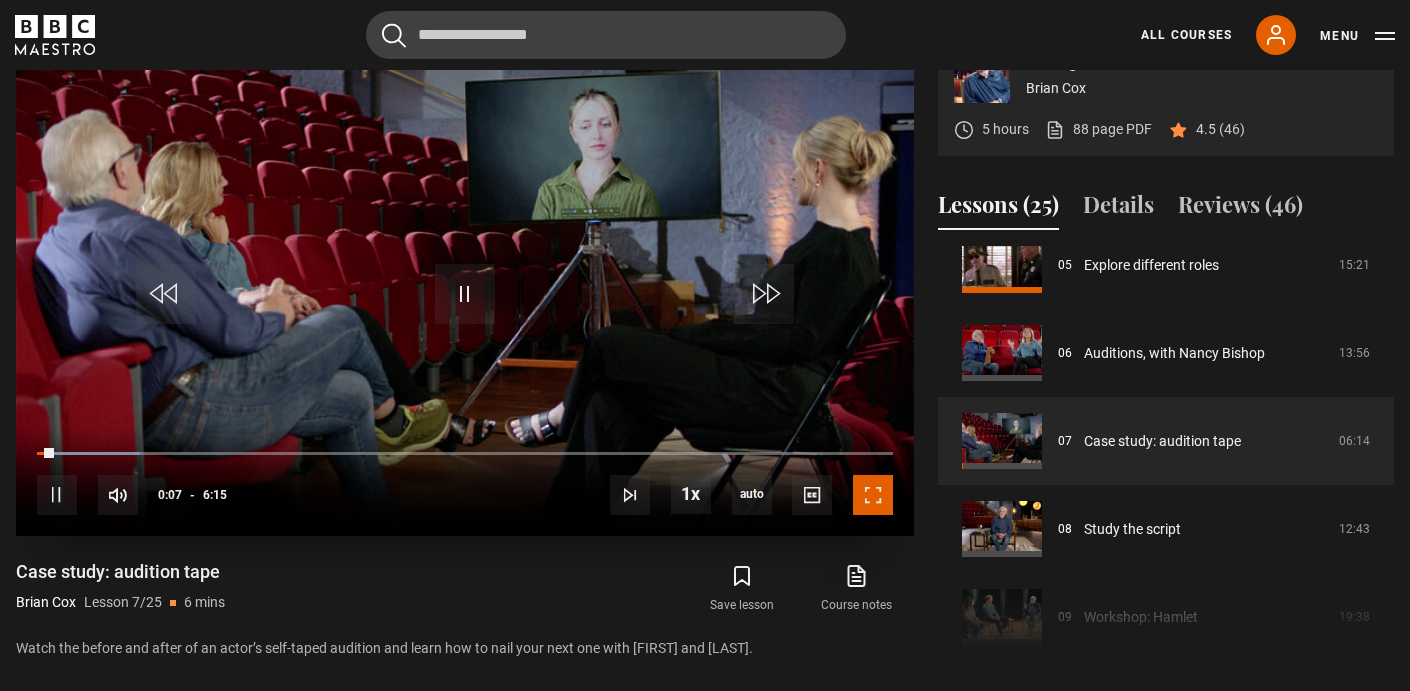 click at bounding box center (873, 495) 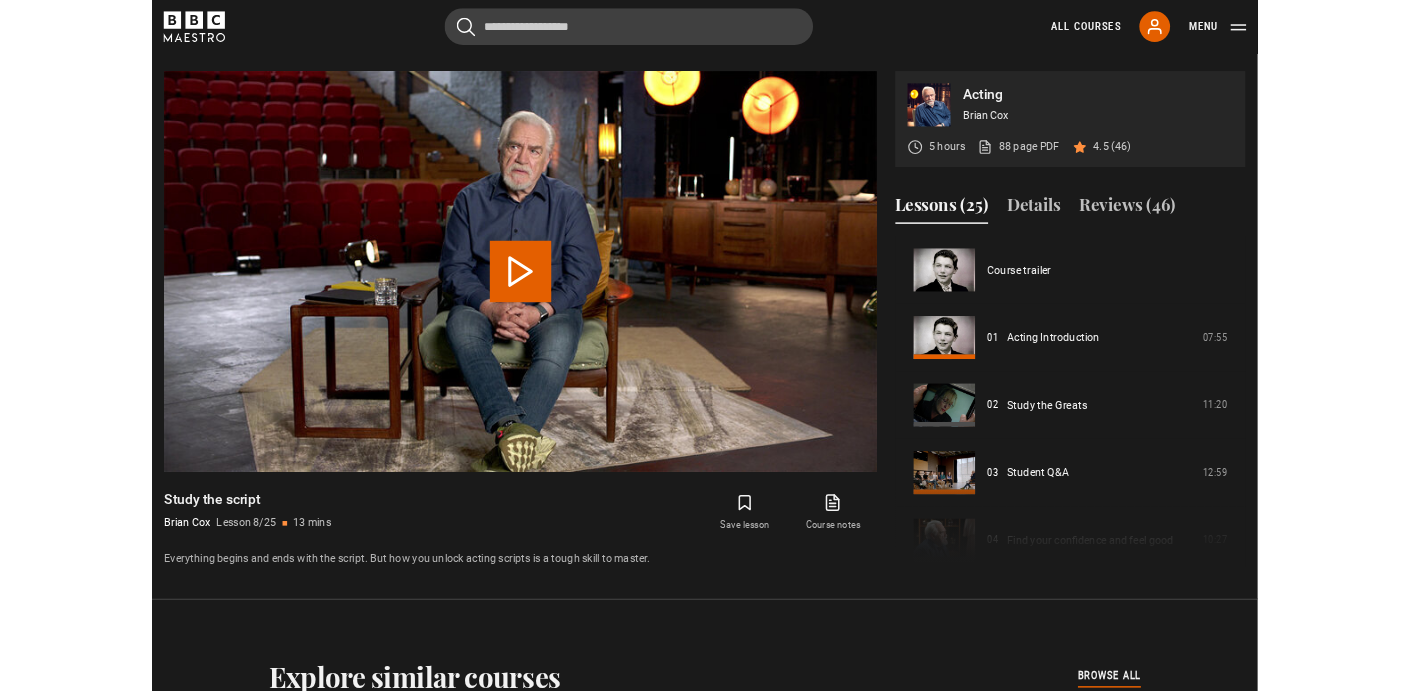 scroll, scrollTop: 910, scrollLeft: 0, axis: vertical 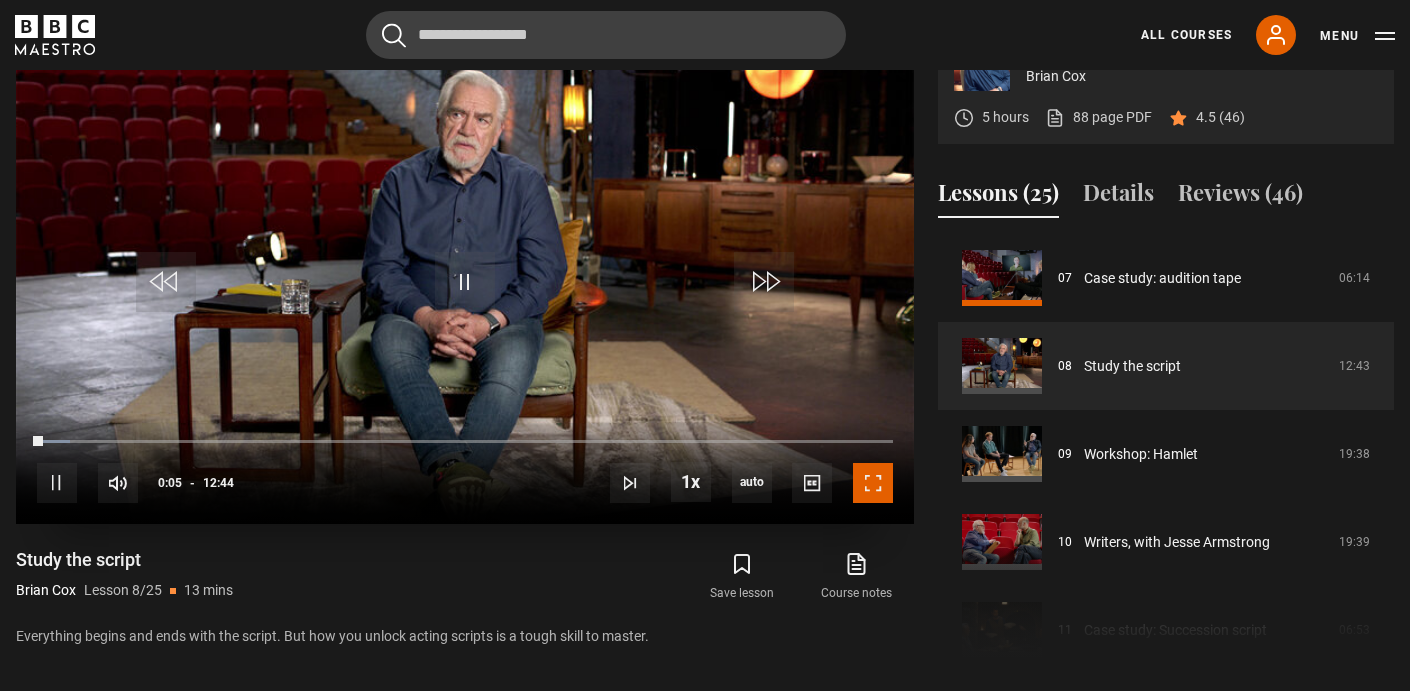 click at bounding box center (873, 483) 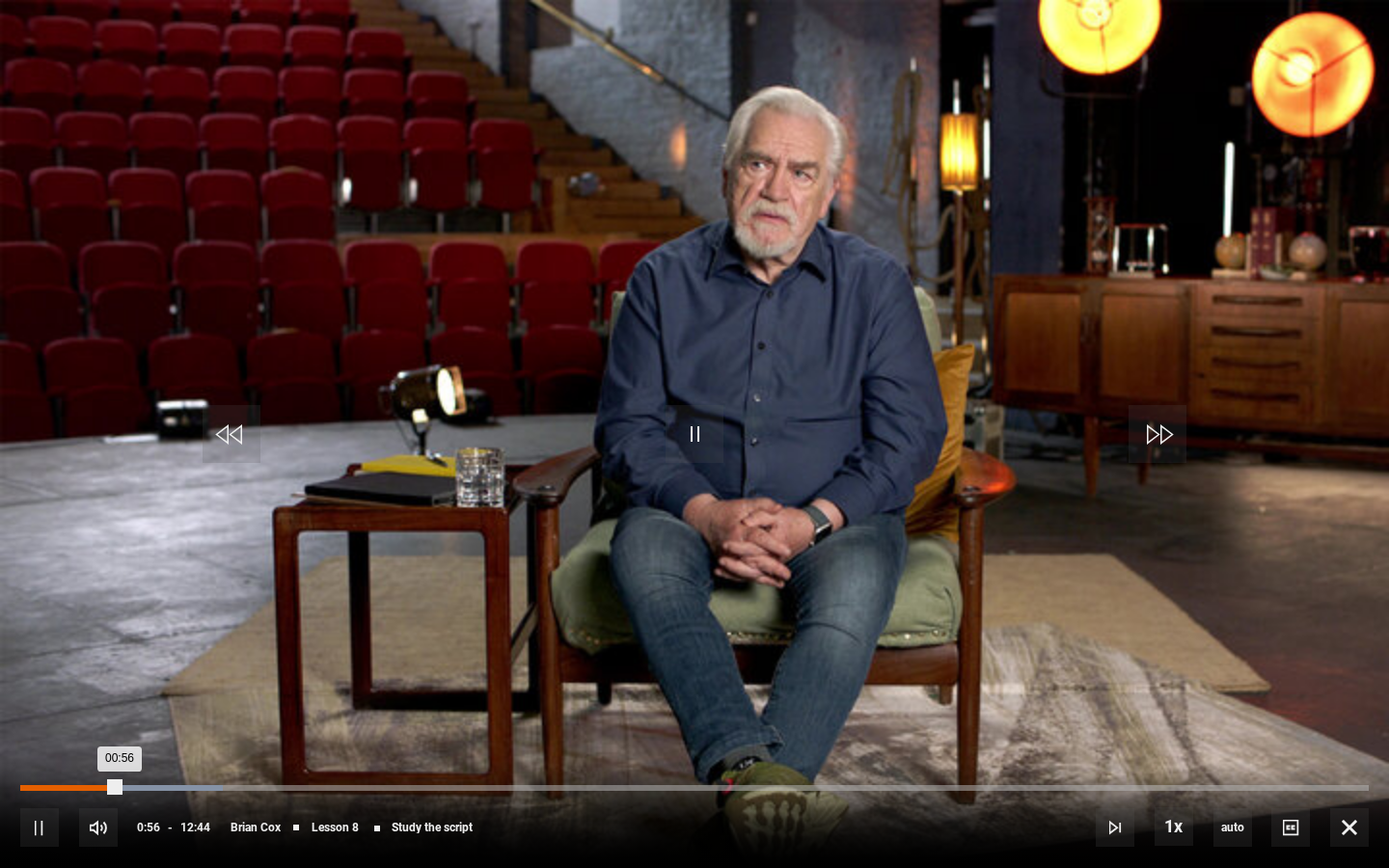 click on "00:41" at bounding box center [95, 788] 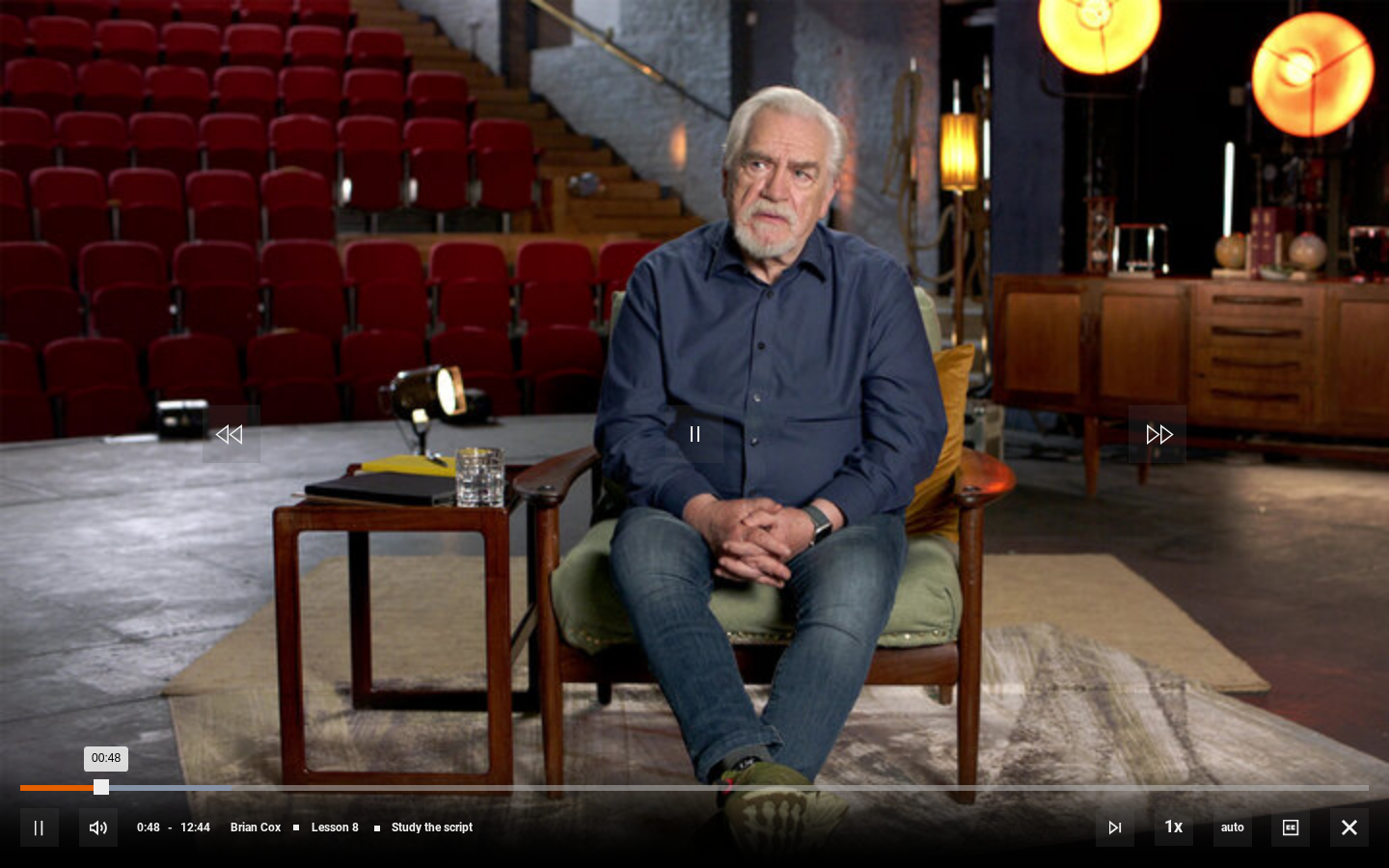 click on "00:39" at bounding box center [91, 788] 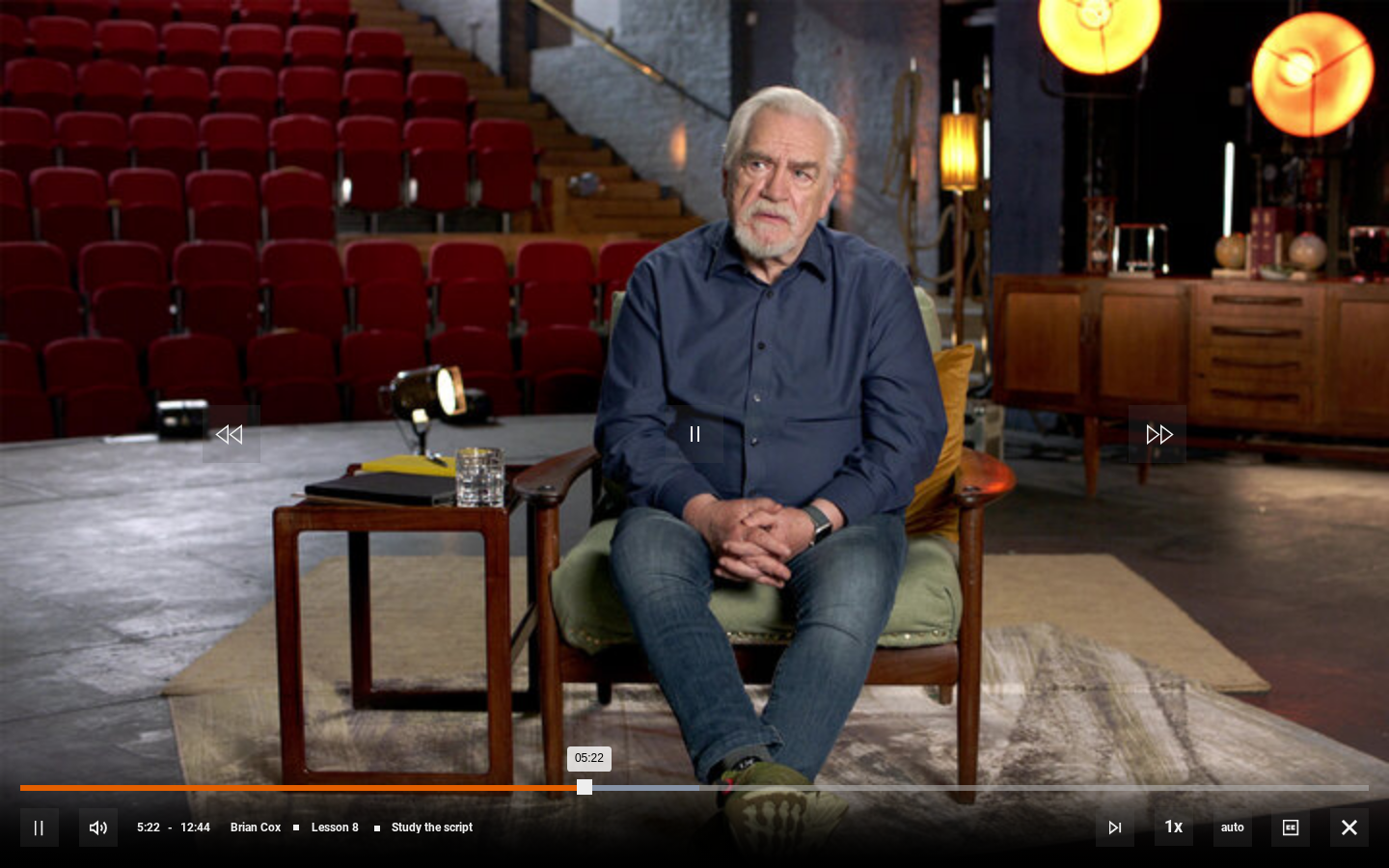 click on "05:22" at bounding box center [305, 788] 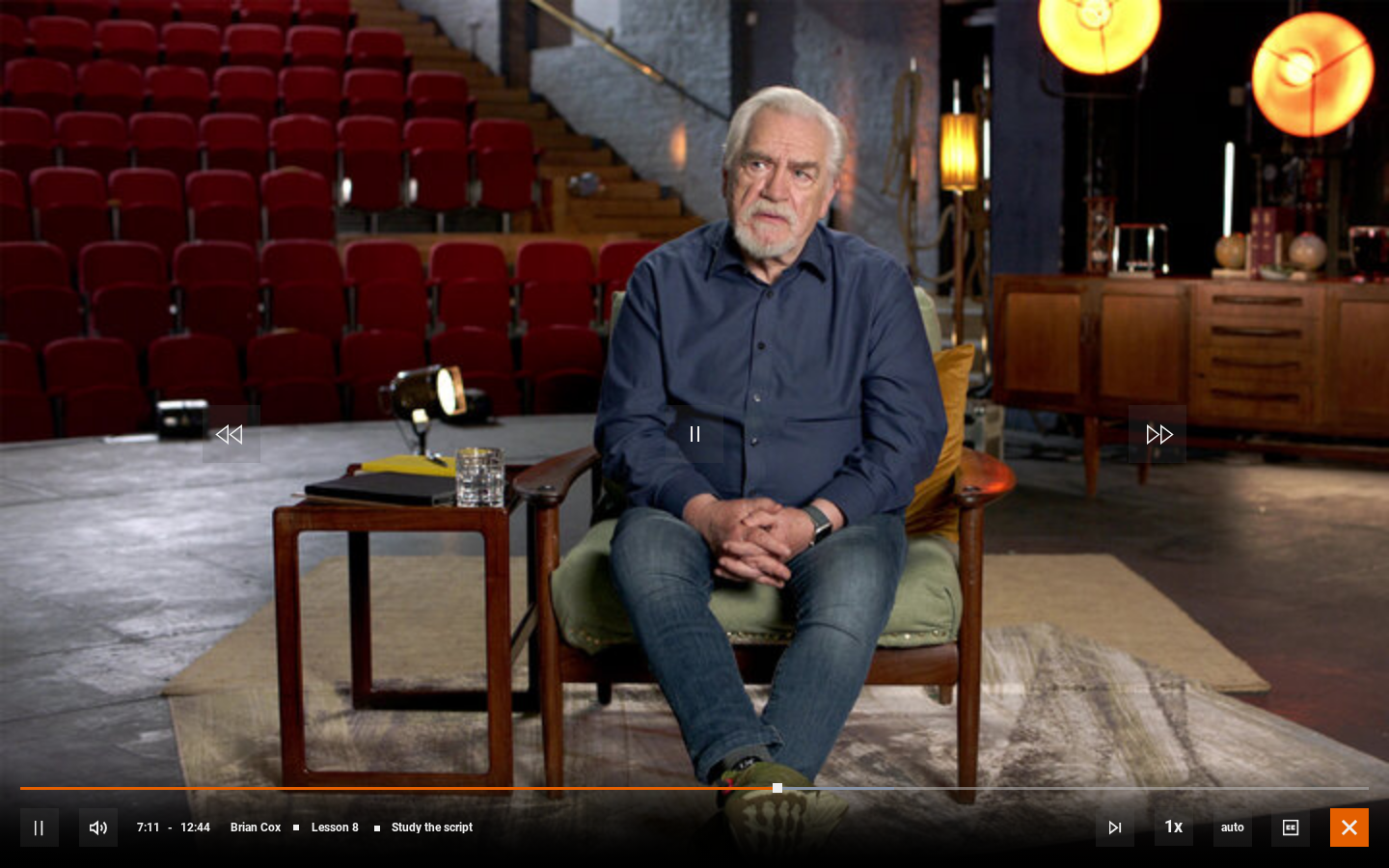 click at bounding box center (1349, 827) 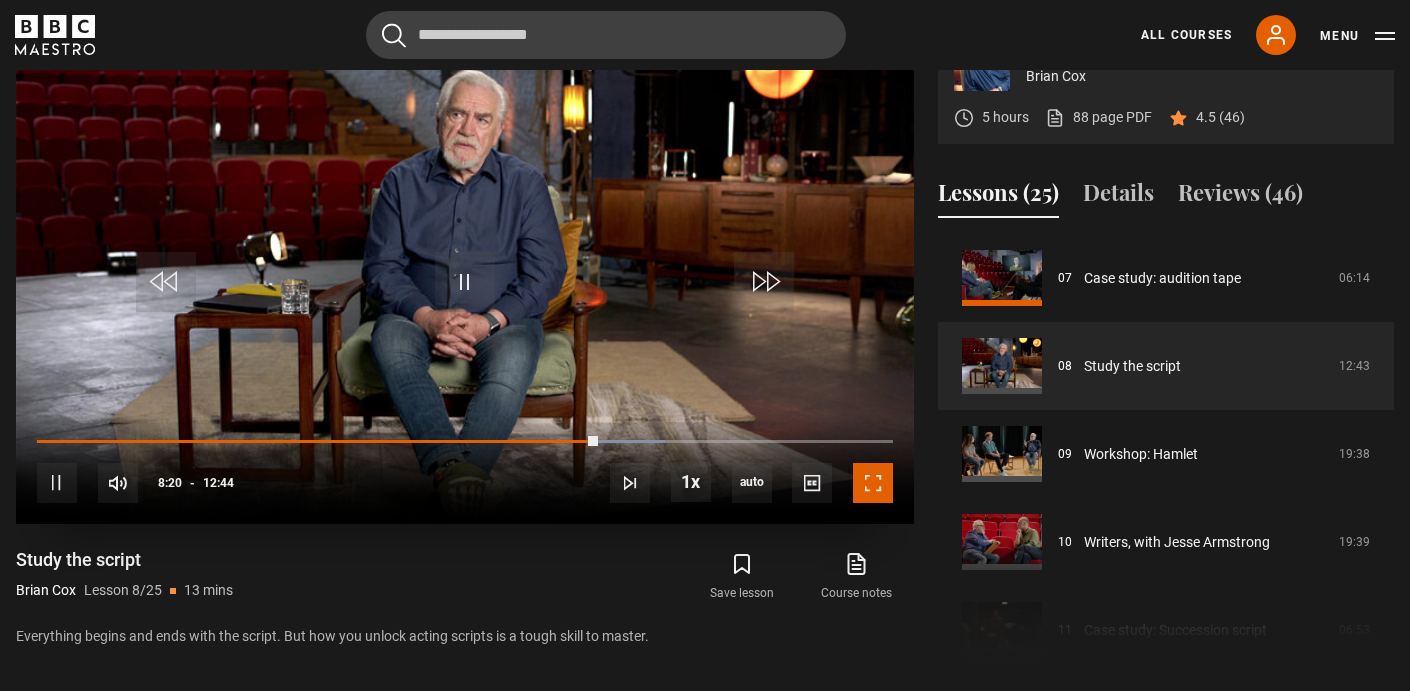 click at bounding box center (873, 483) 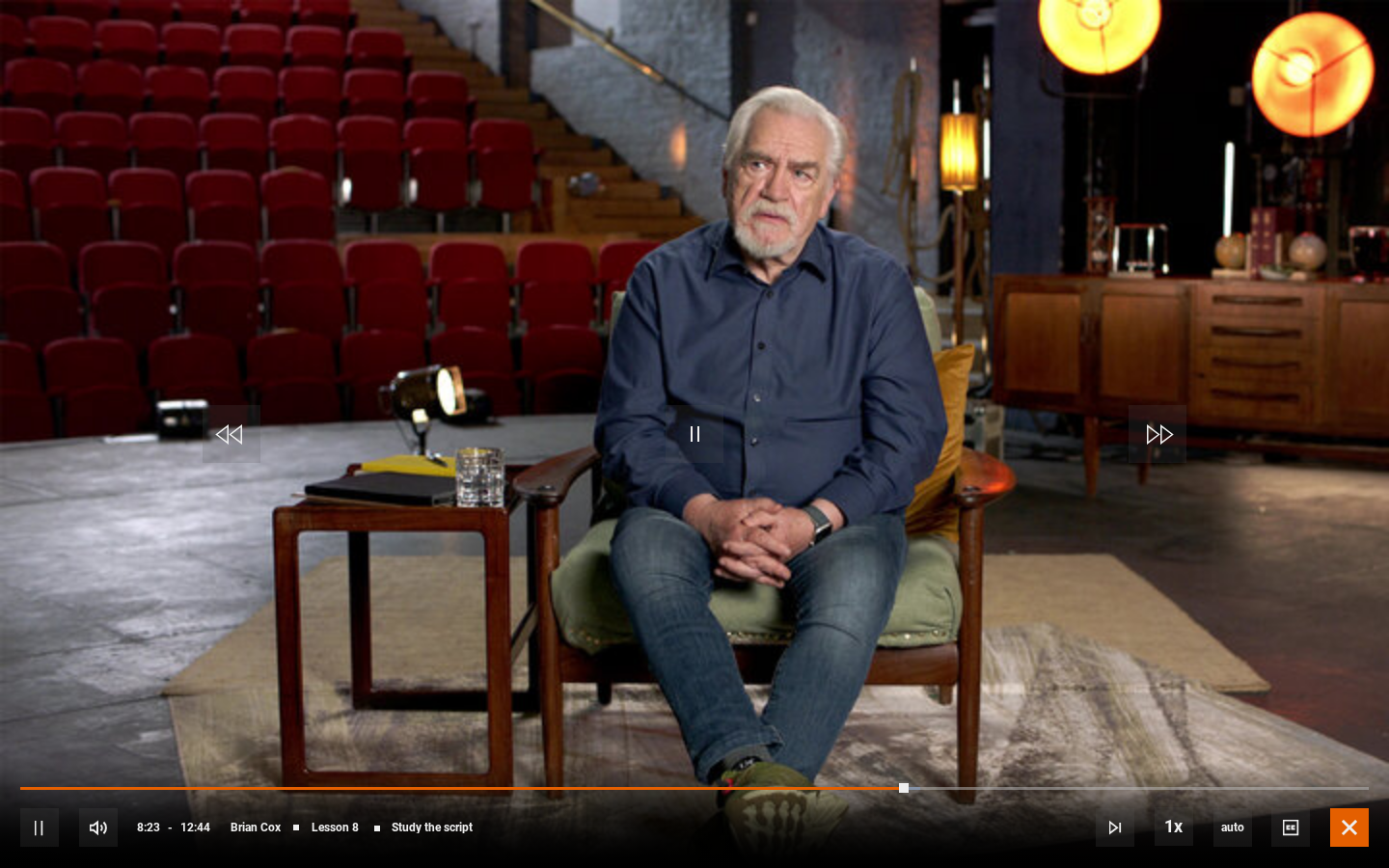 click at bounding box center (1349, 827) 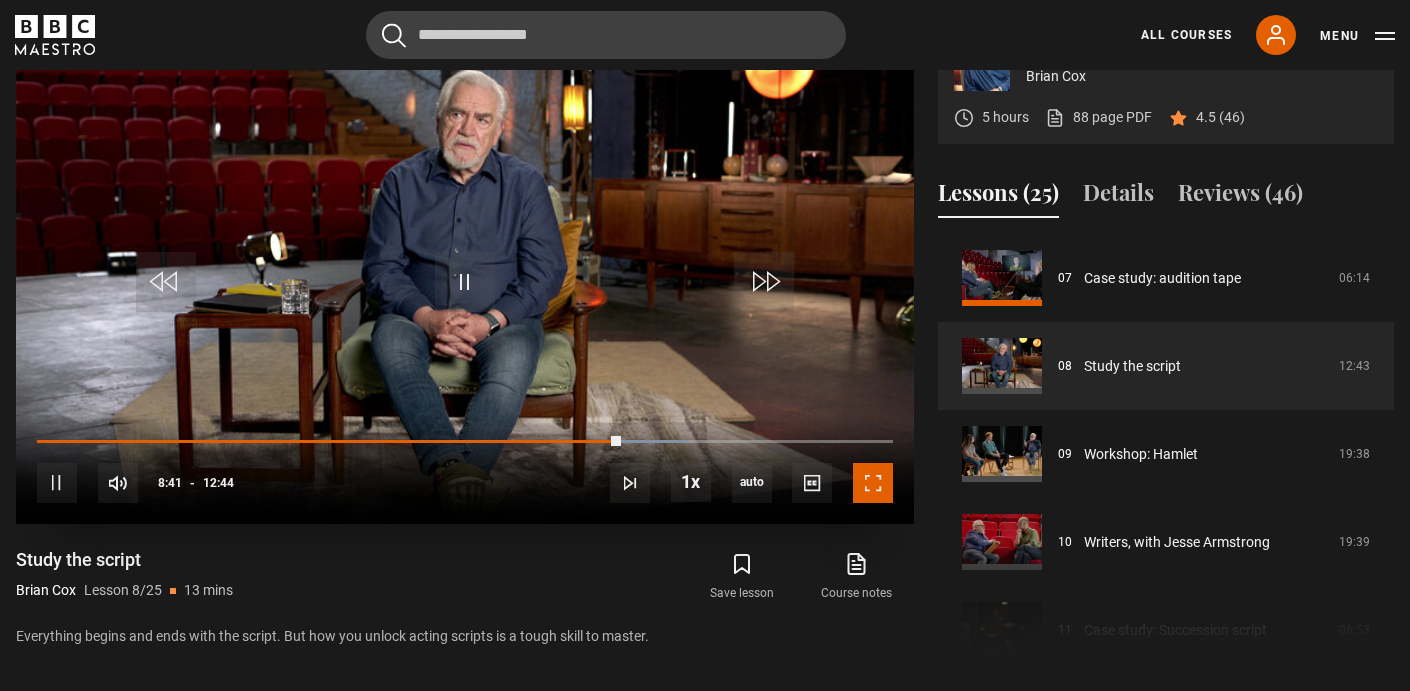 click at bounding box center [873, 483] 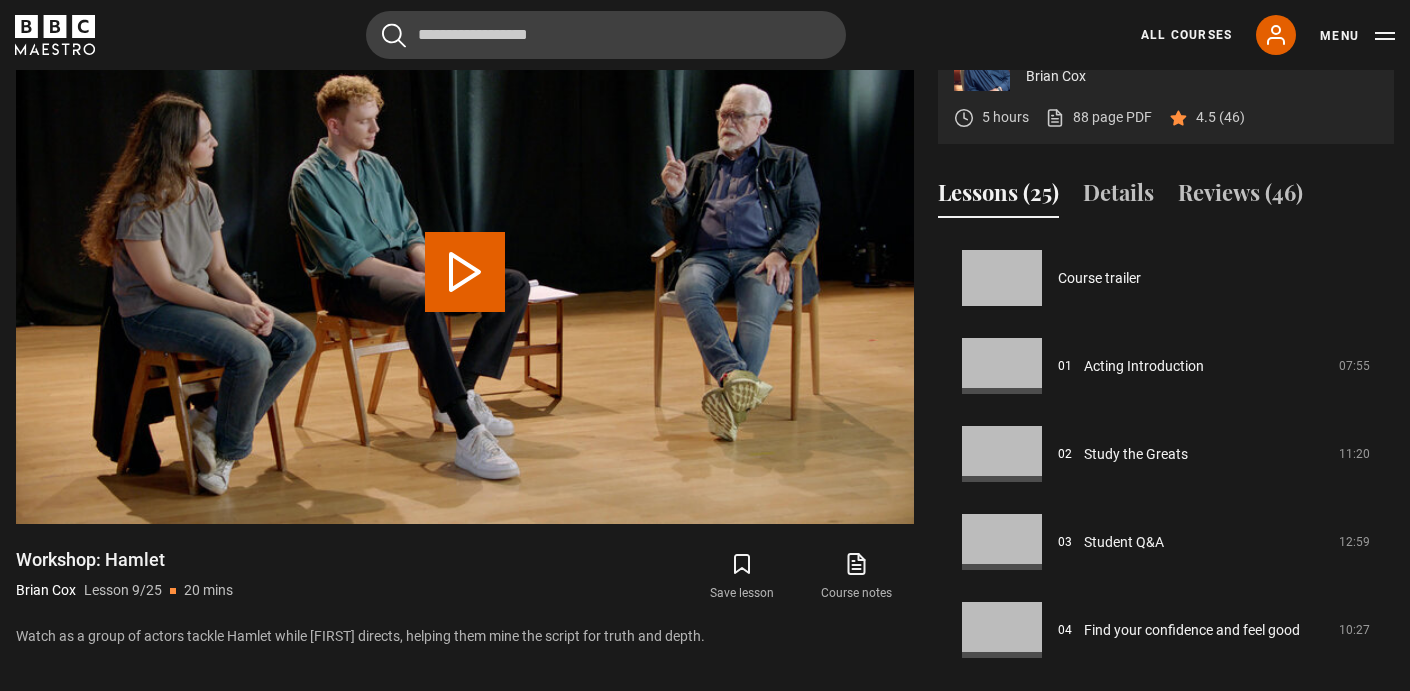 scroll, scrollTop: 704, scrollLeft: 0, axis: vertical 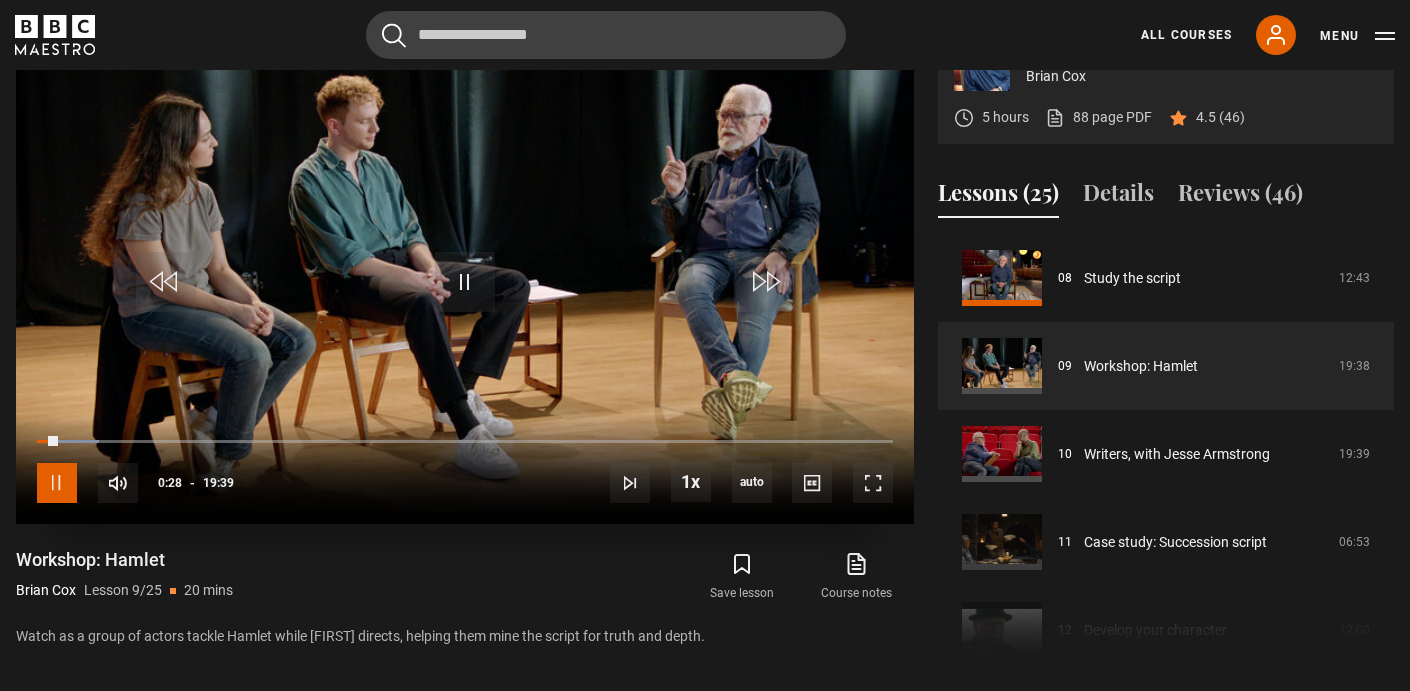 click at bounding box center [57, 483] 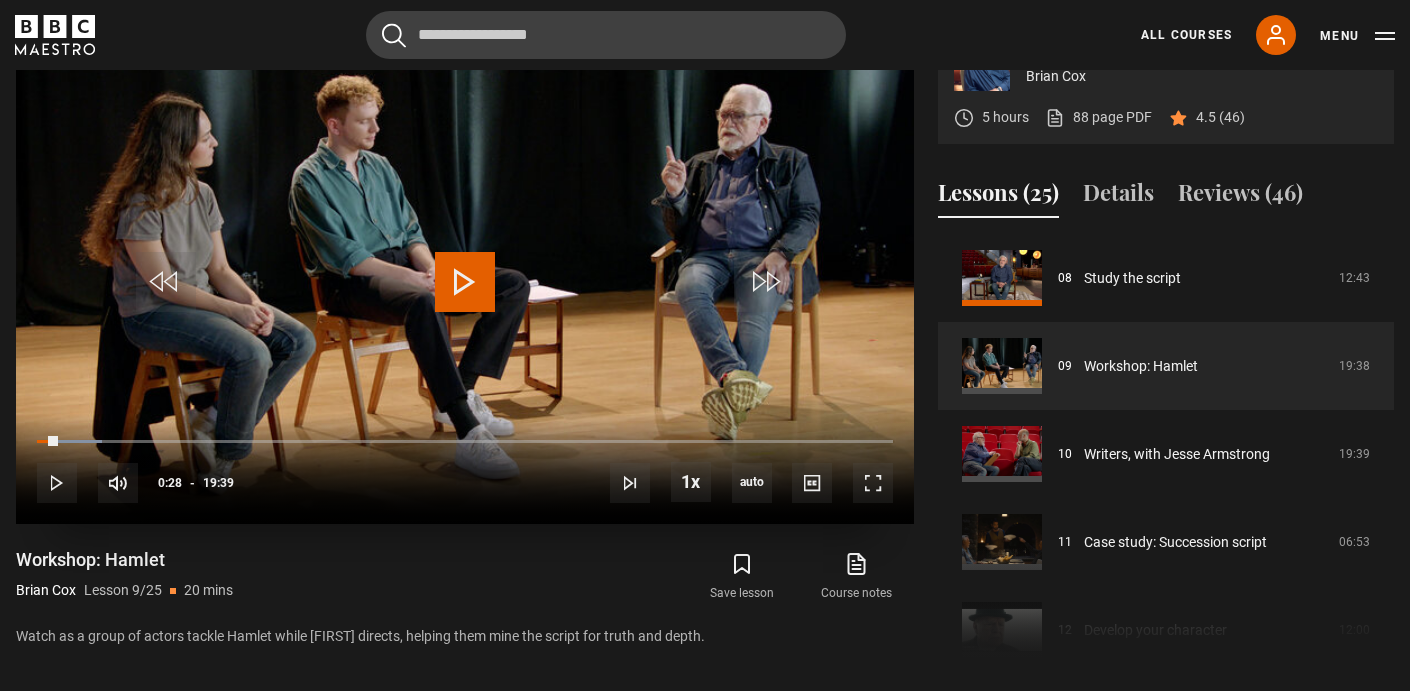 click at bounding box center [465, 282] 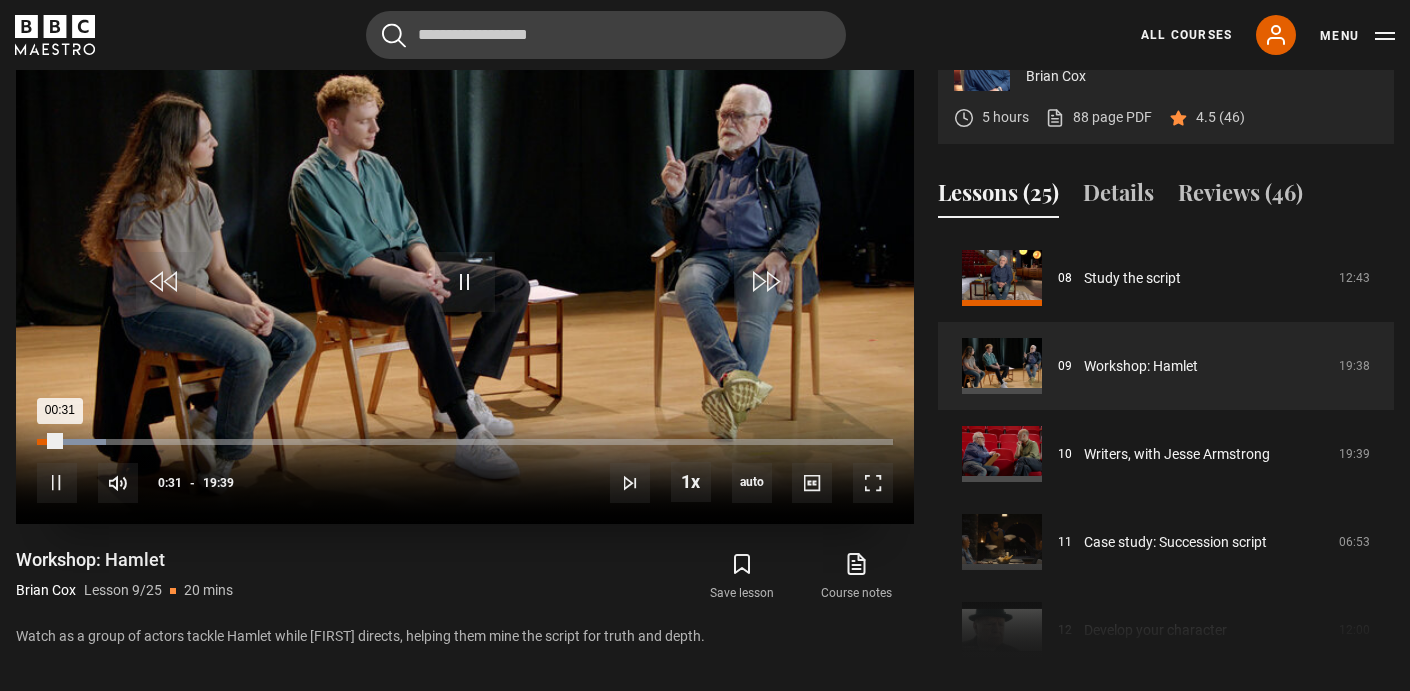 click on "Loaded :  8.06% 00:09 00:31" at bounding box center (465, 442) 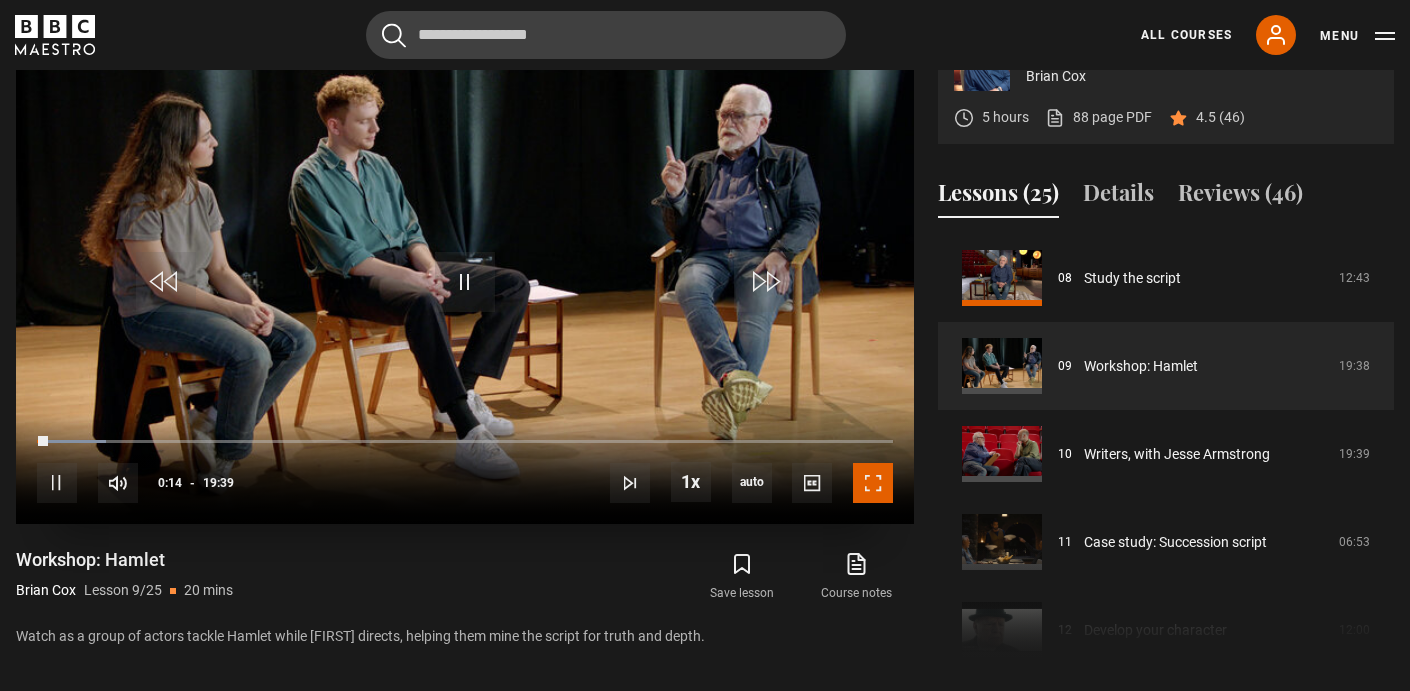 click at bounding box center (873, 483) 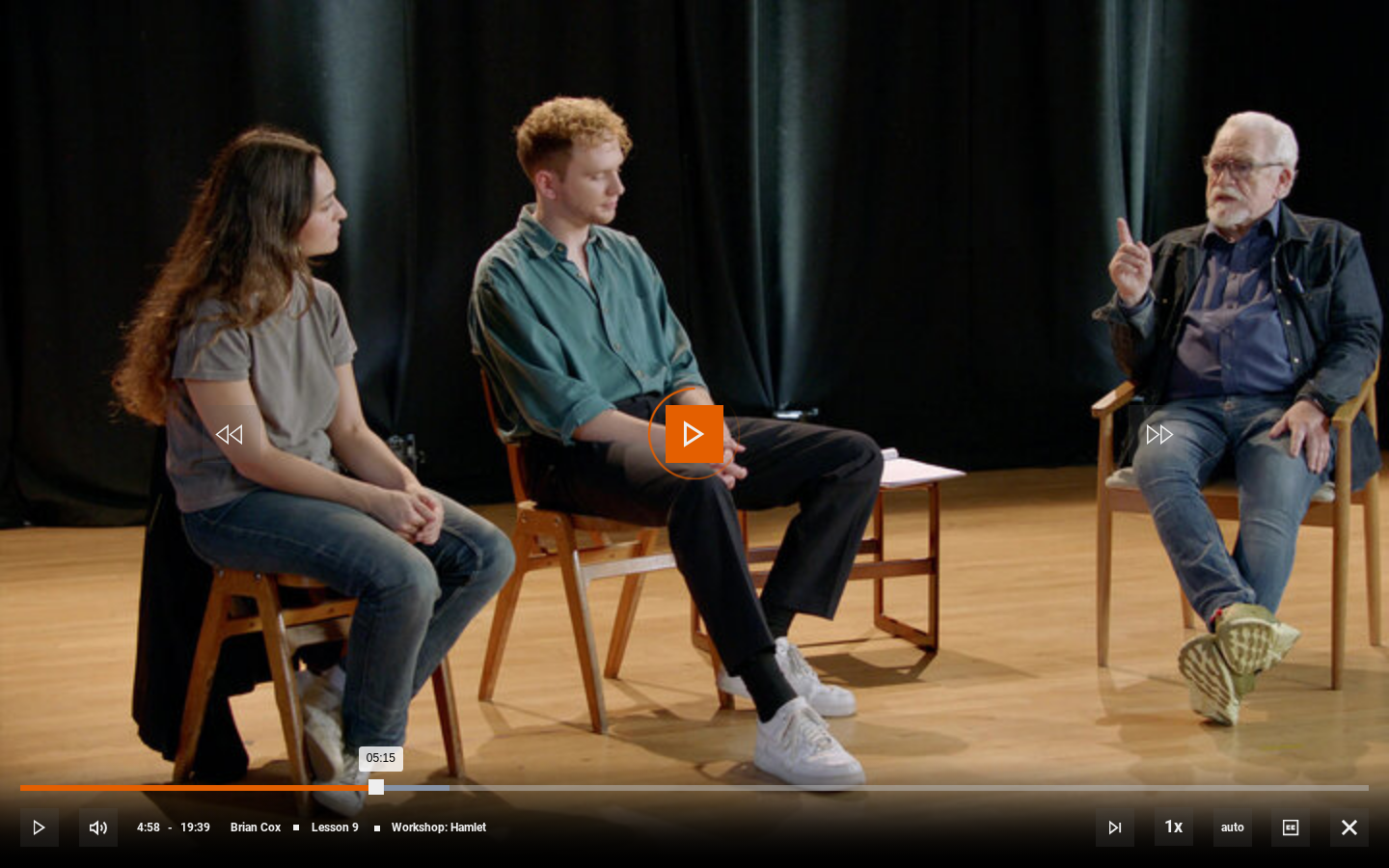 click on "05:15" at bounding box center (201, 788) 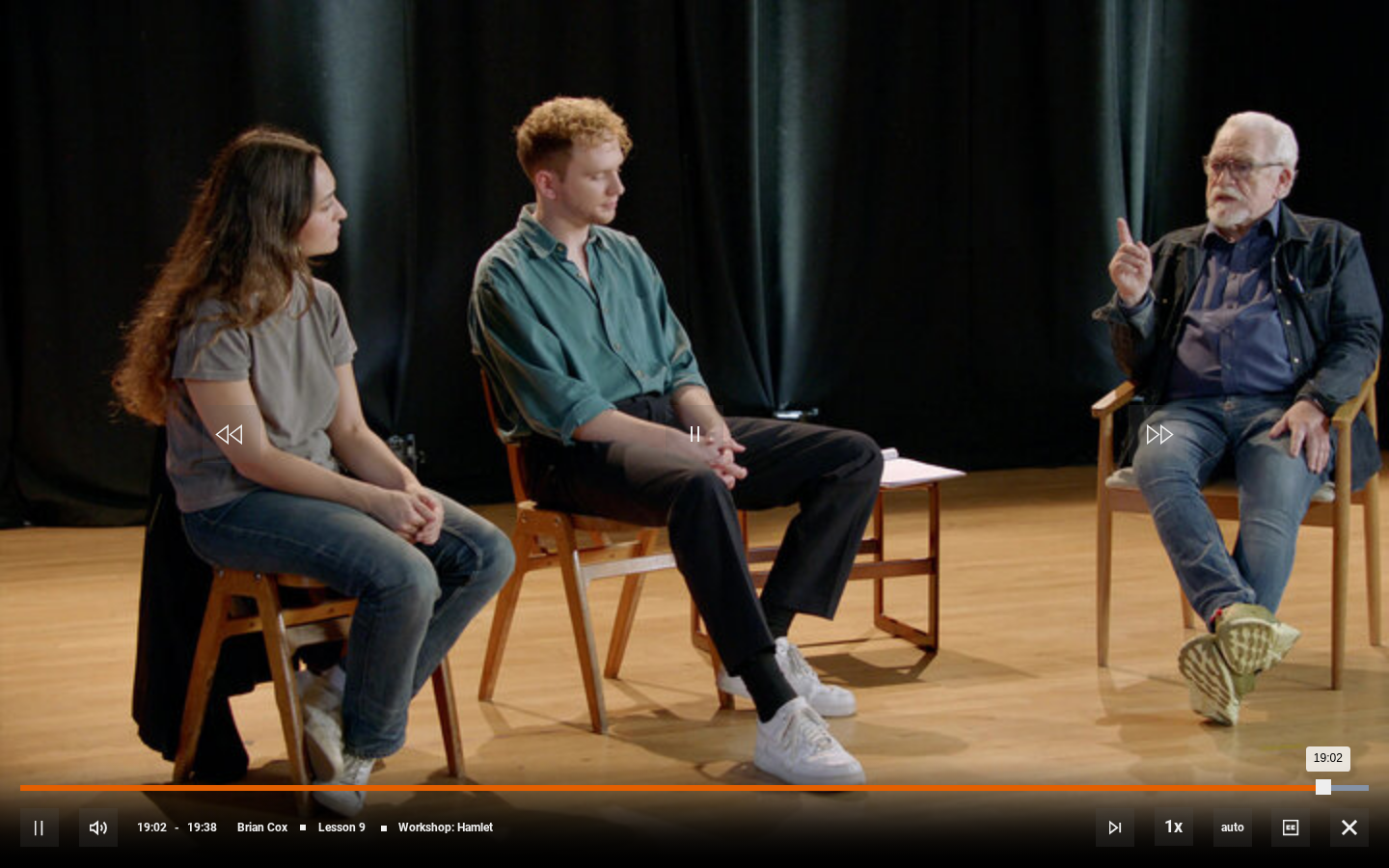 click on "19:02" at bounding box center (674, 788) 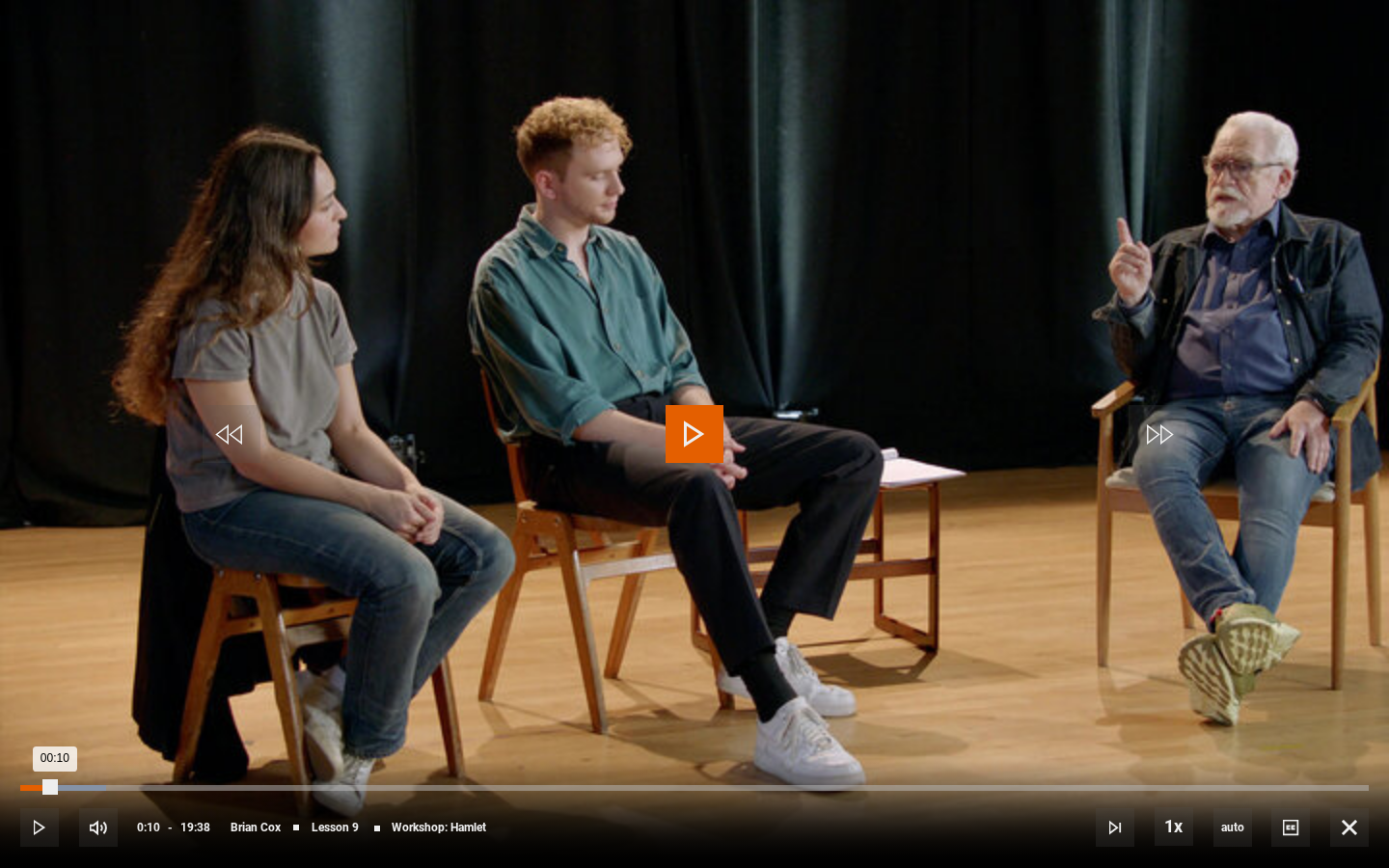 click on "Loaded :  6.37% 00:10 00:10" at bounding box center [694, 788] 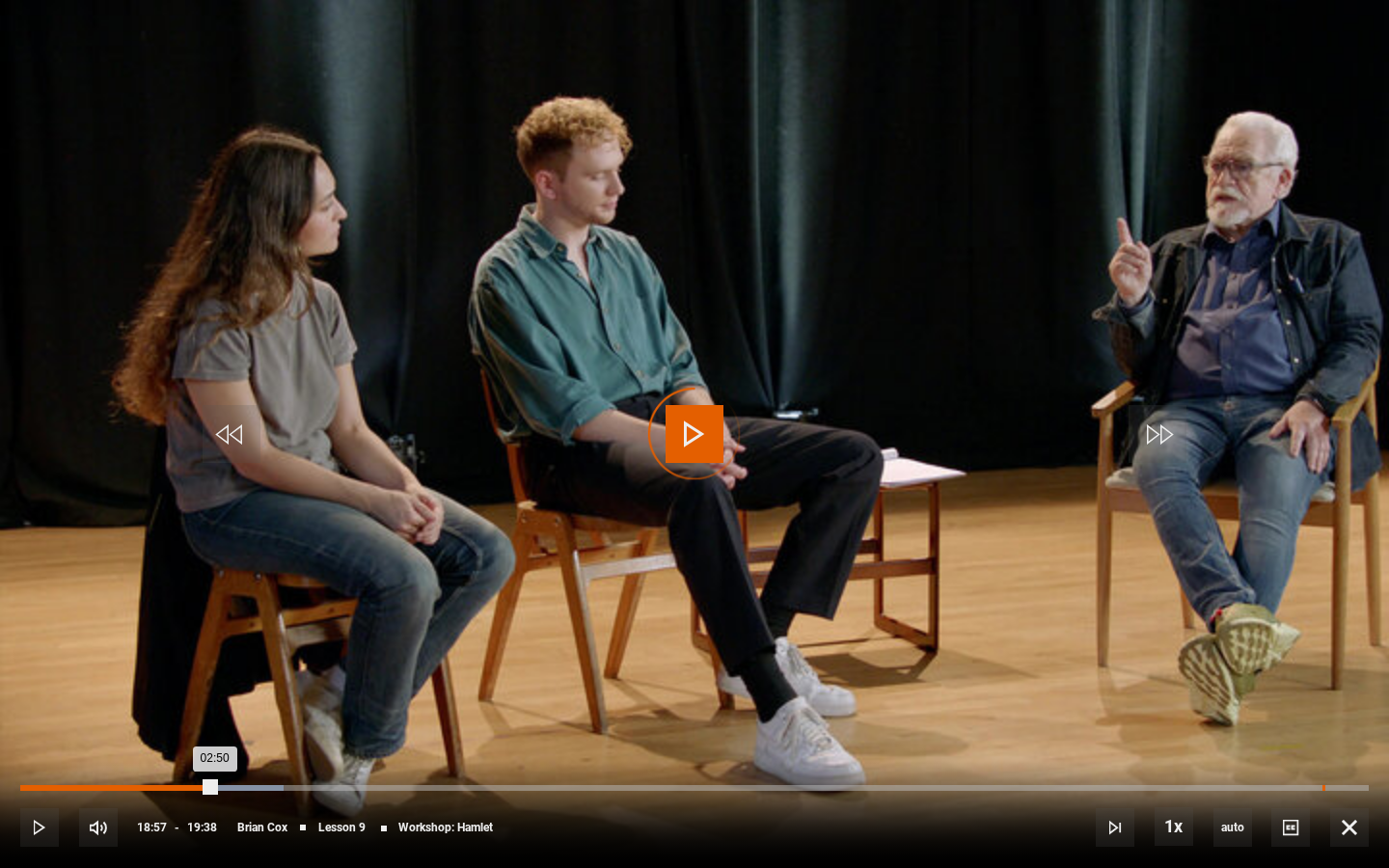 click on "18:57" at bounding box center [1323, 788] 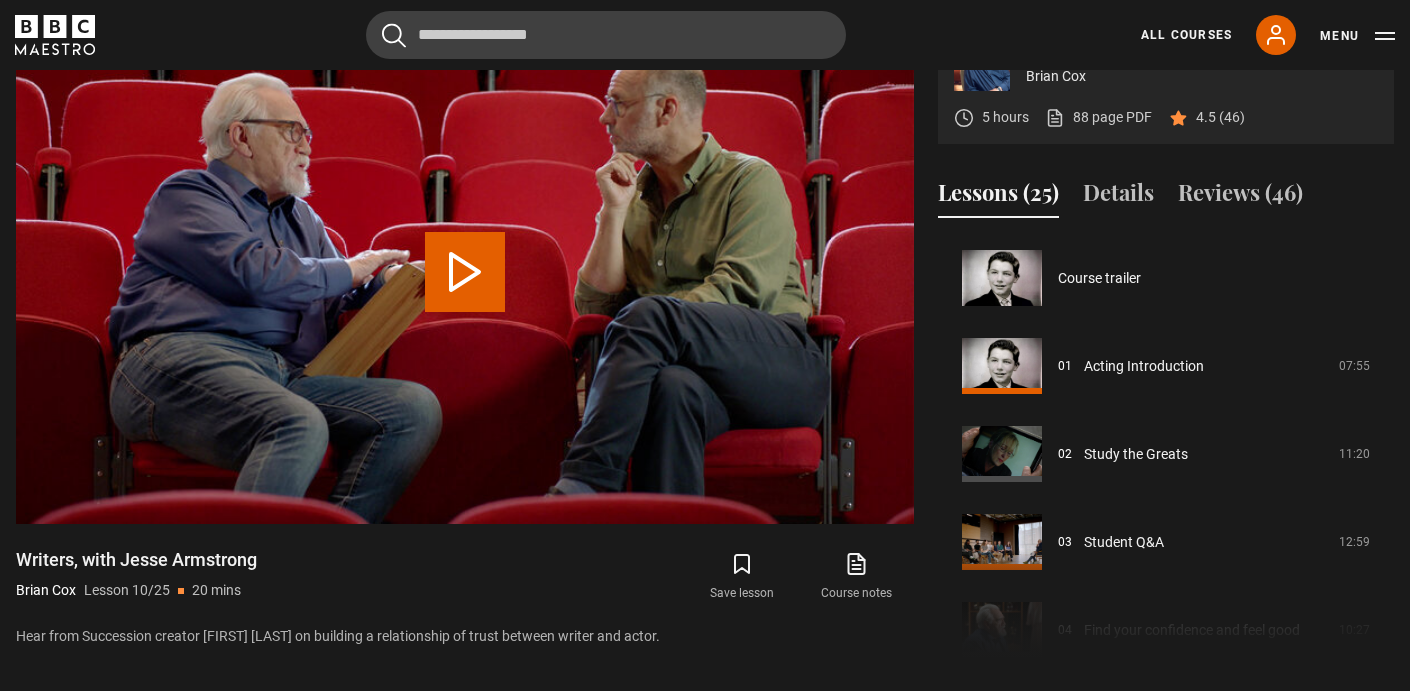 scroll, scrollTop: 792, scrollLeft: 0, axis: vertical 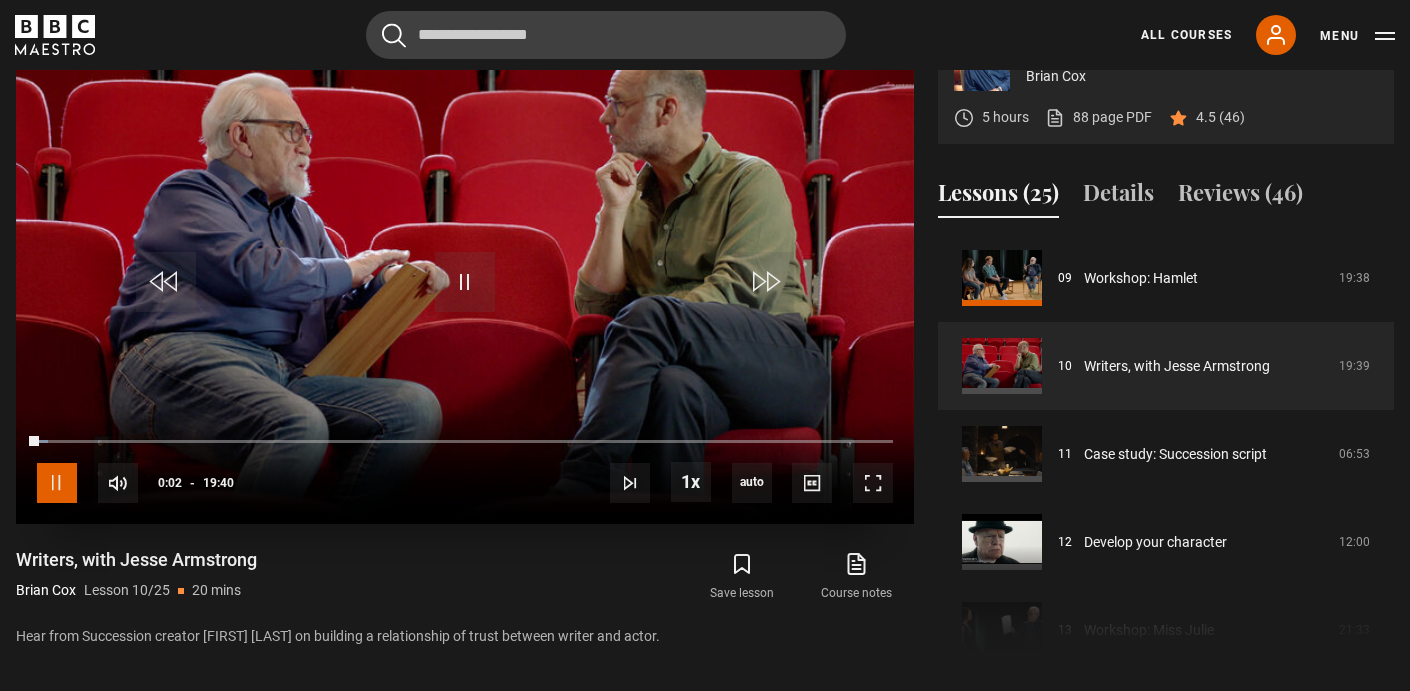 click at bounding box center [57, 483] 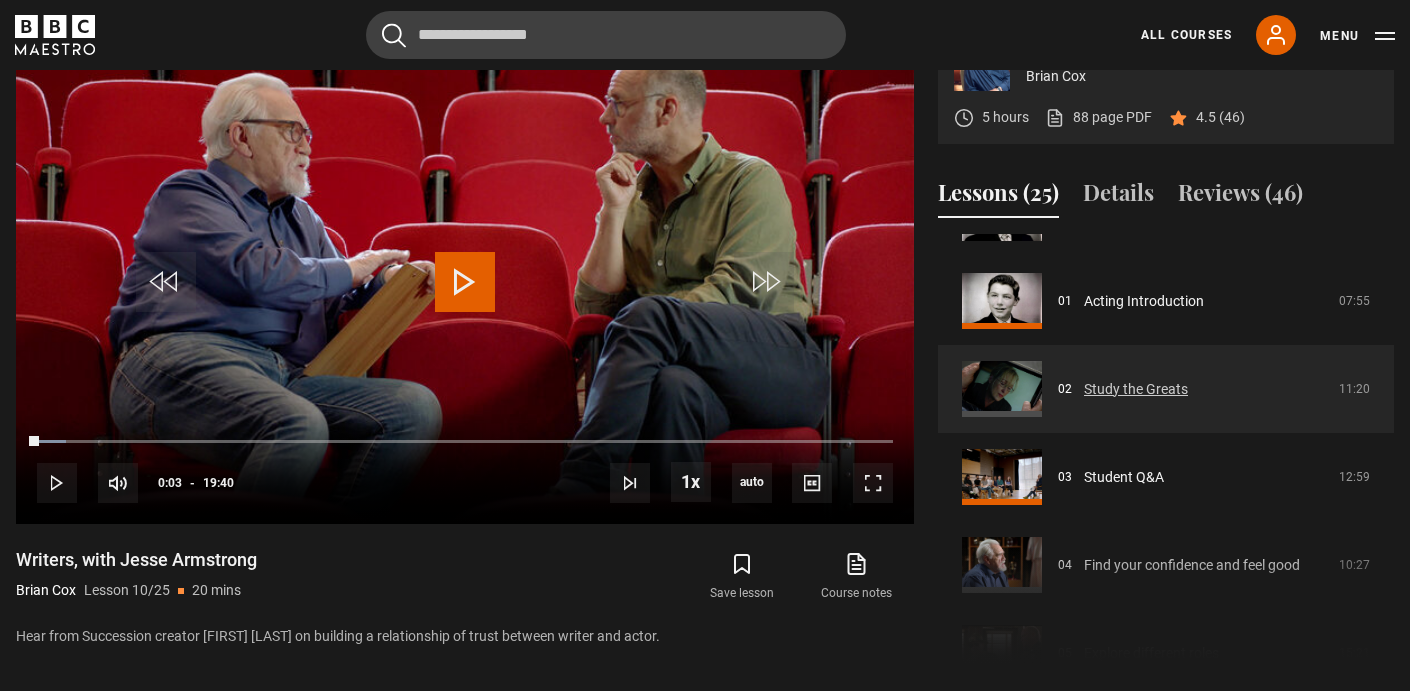 scroll, scrollTop: 87, scrollLeft: 0, axis: vertical 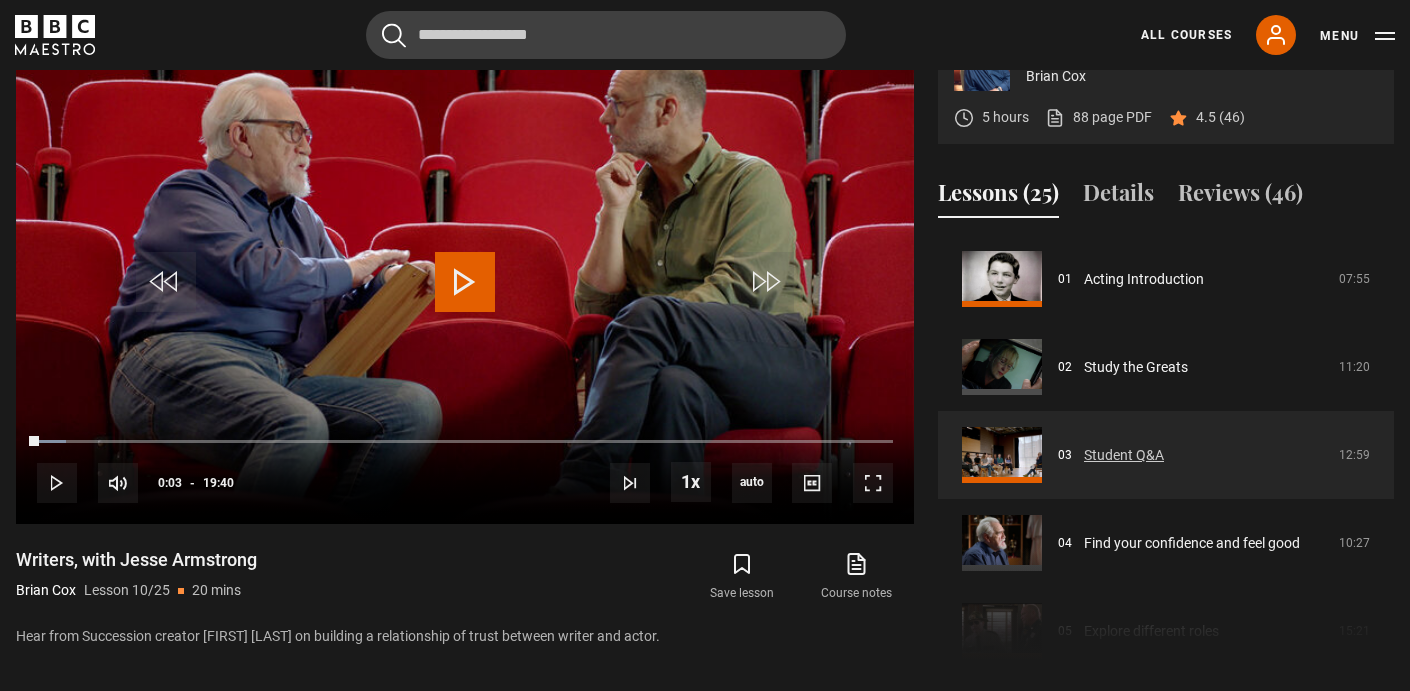 click on "Student Q&A" at bounding box center (1124, 455) 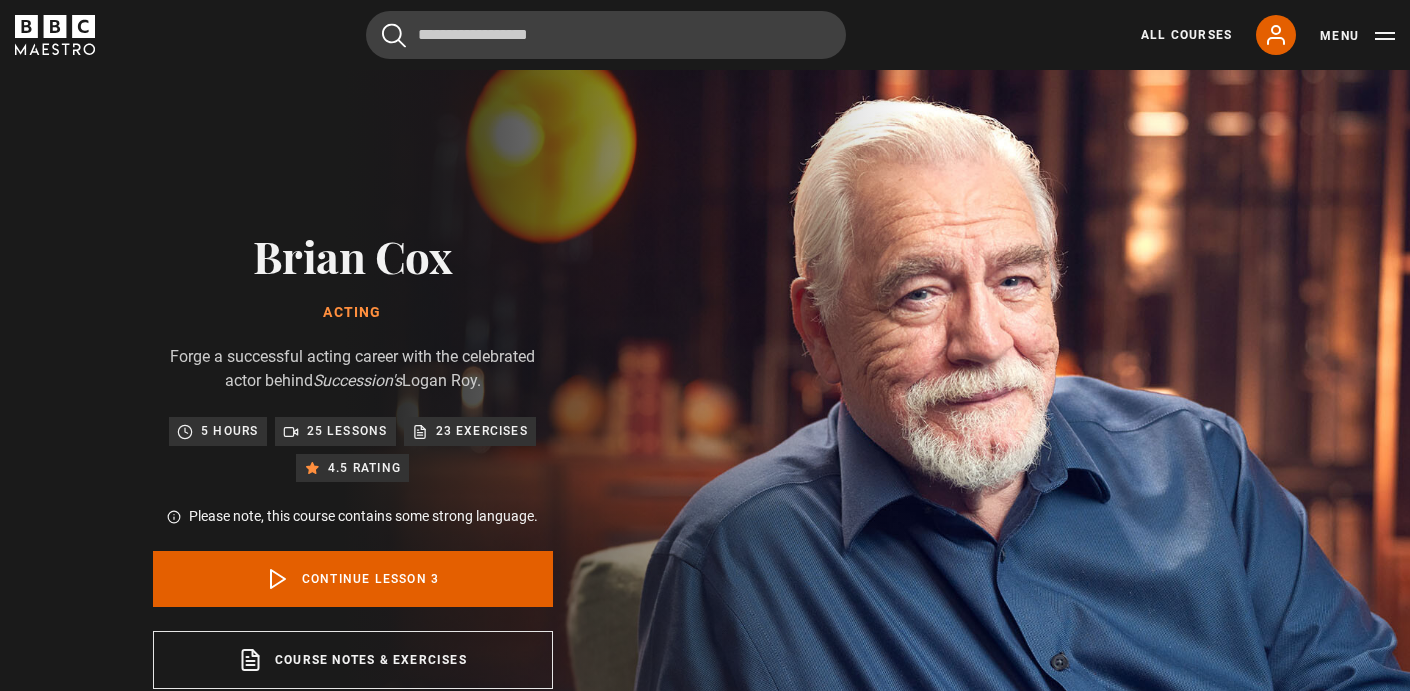 scroll, scrollTop: 849, scrollLeft: 0, axis: vertical 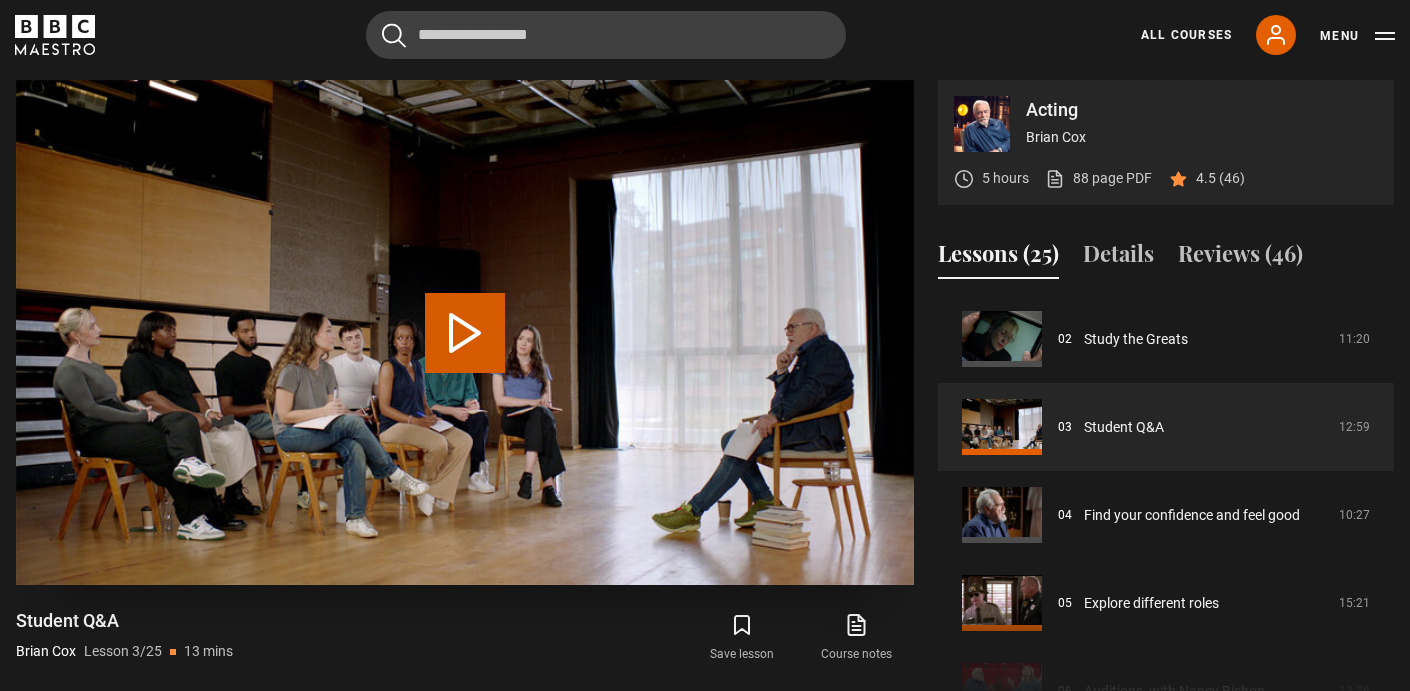 click on "Play Lesson Student Q&A" at bounding box center [465, 333] 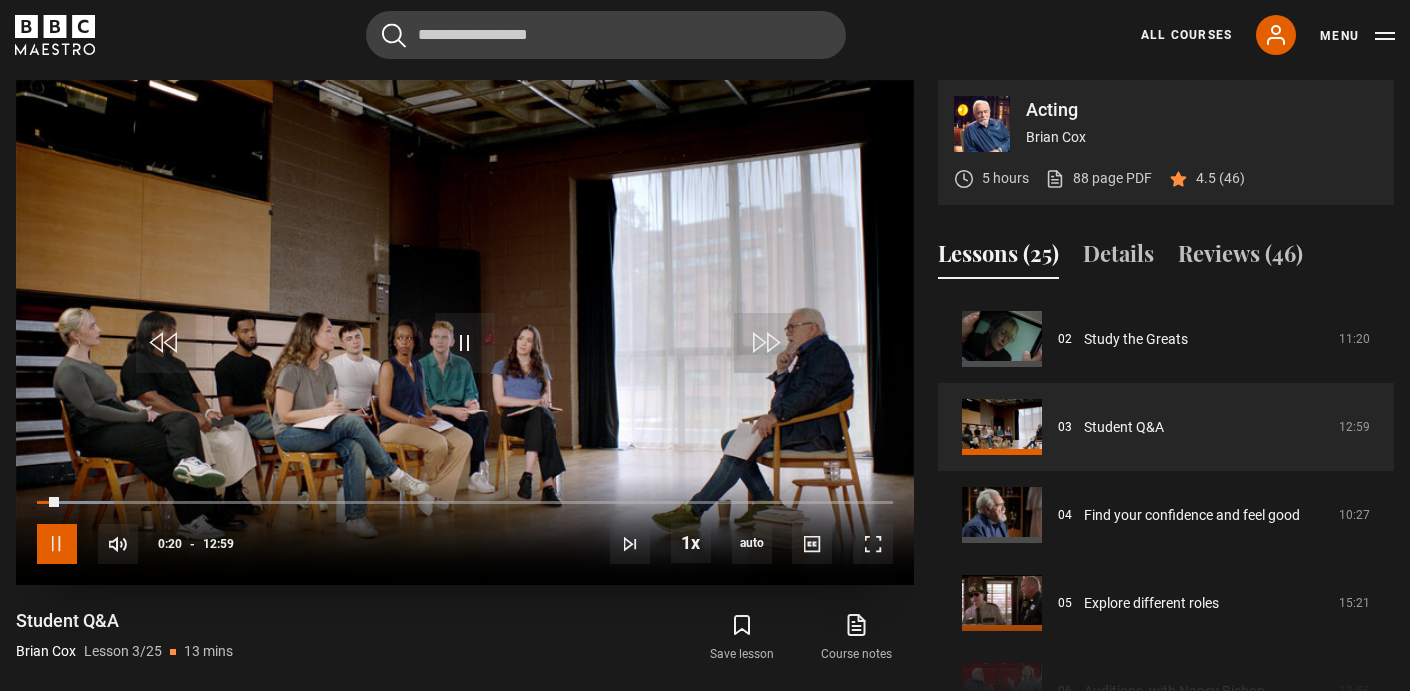 click at bounding box center (57, 544) 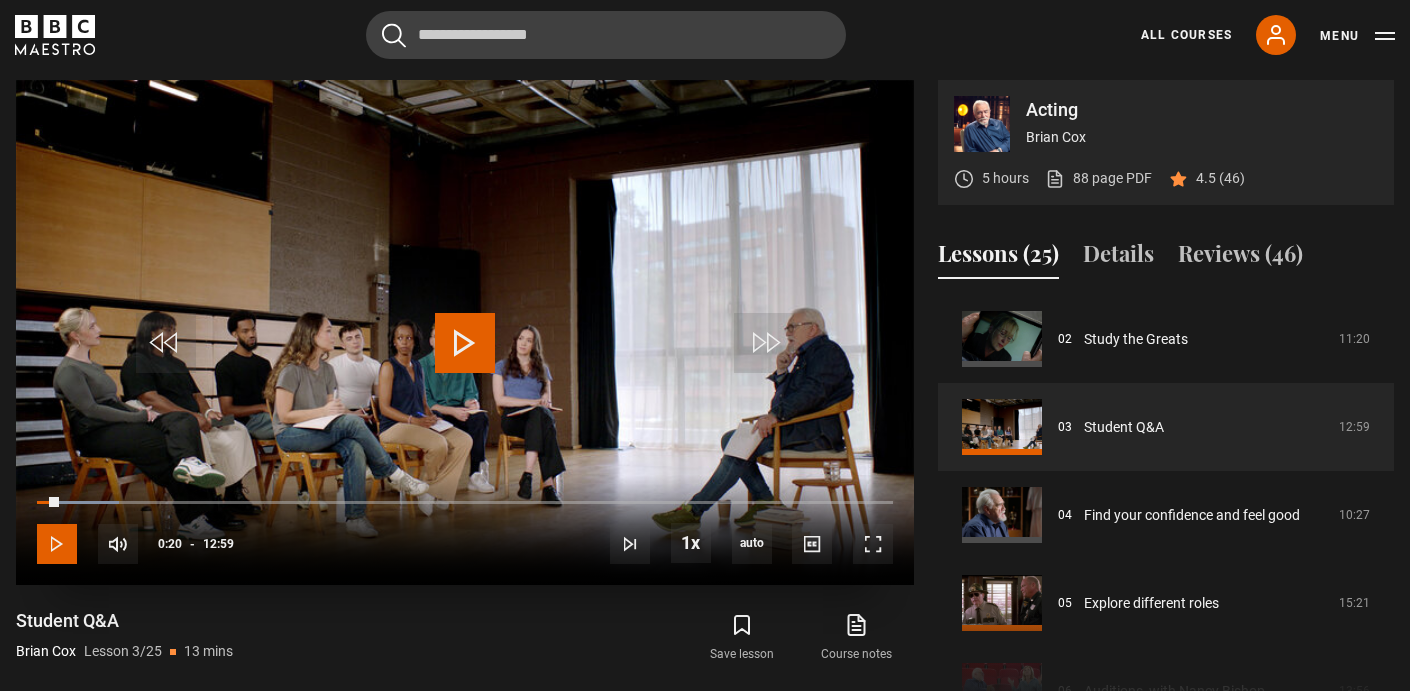 click at bounding box center (57, 544) 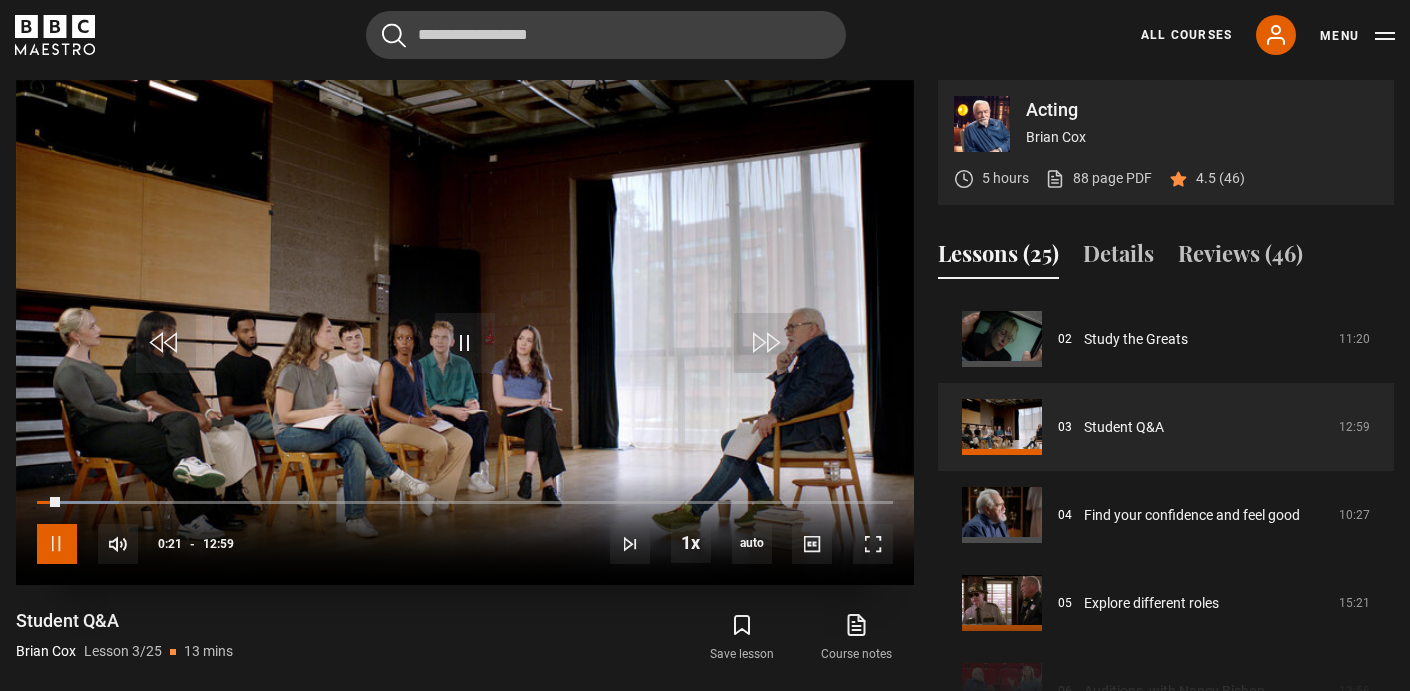 click at bounding box center (57, 544) 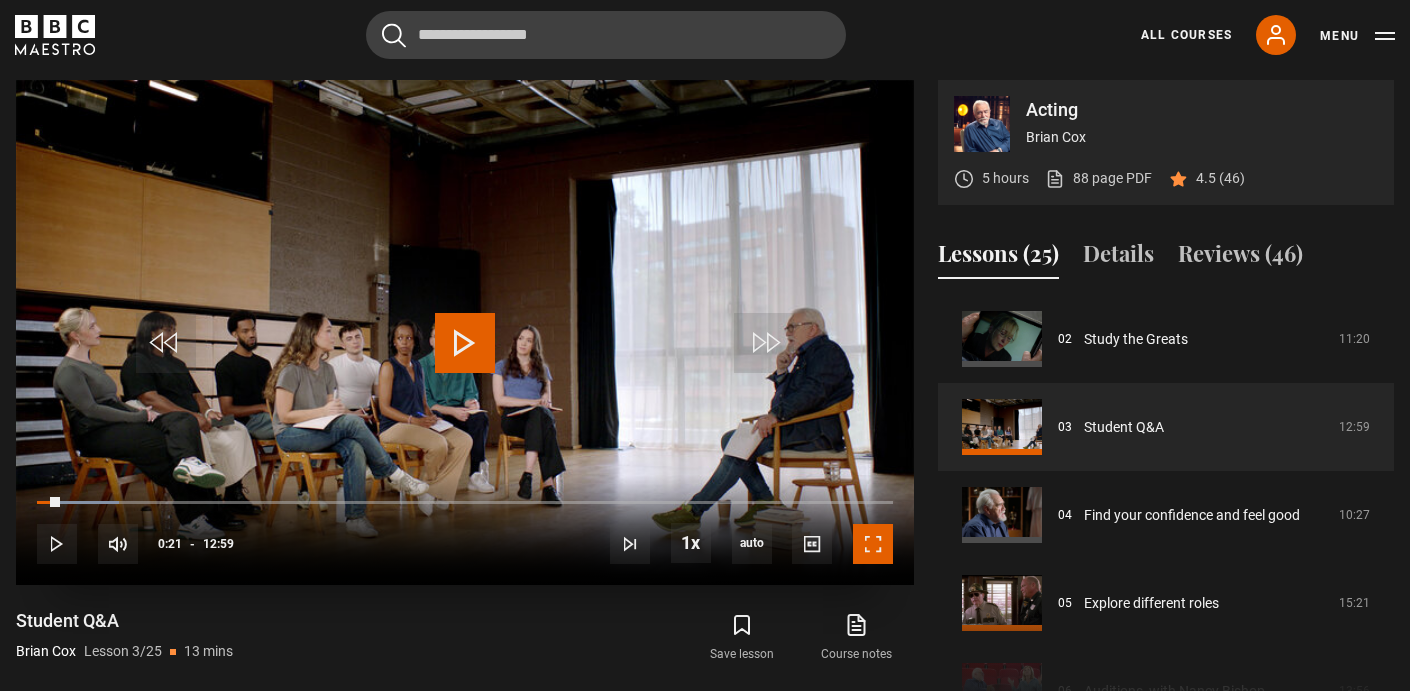 click at bounding box center [873, 544] 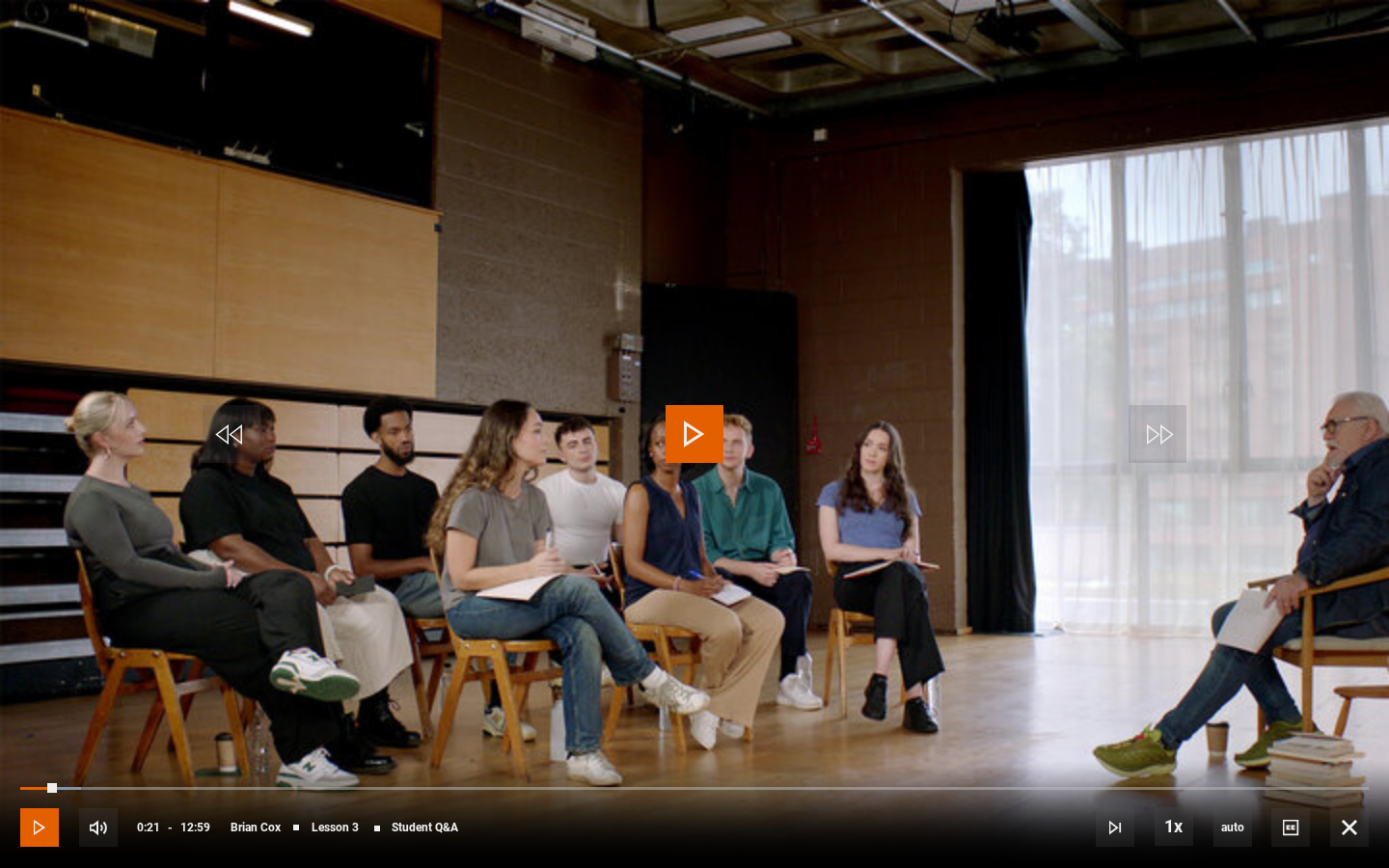 click at bounding box center [40, 827] 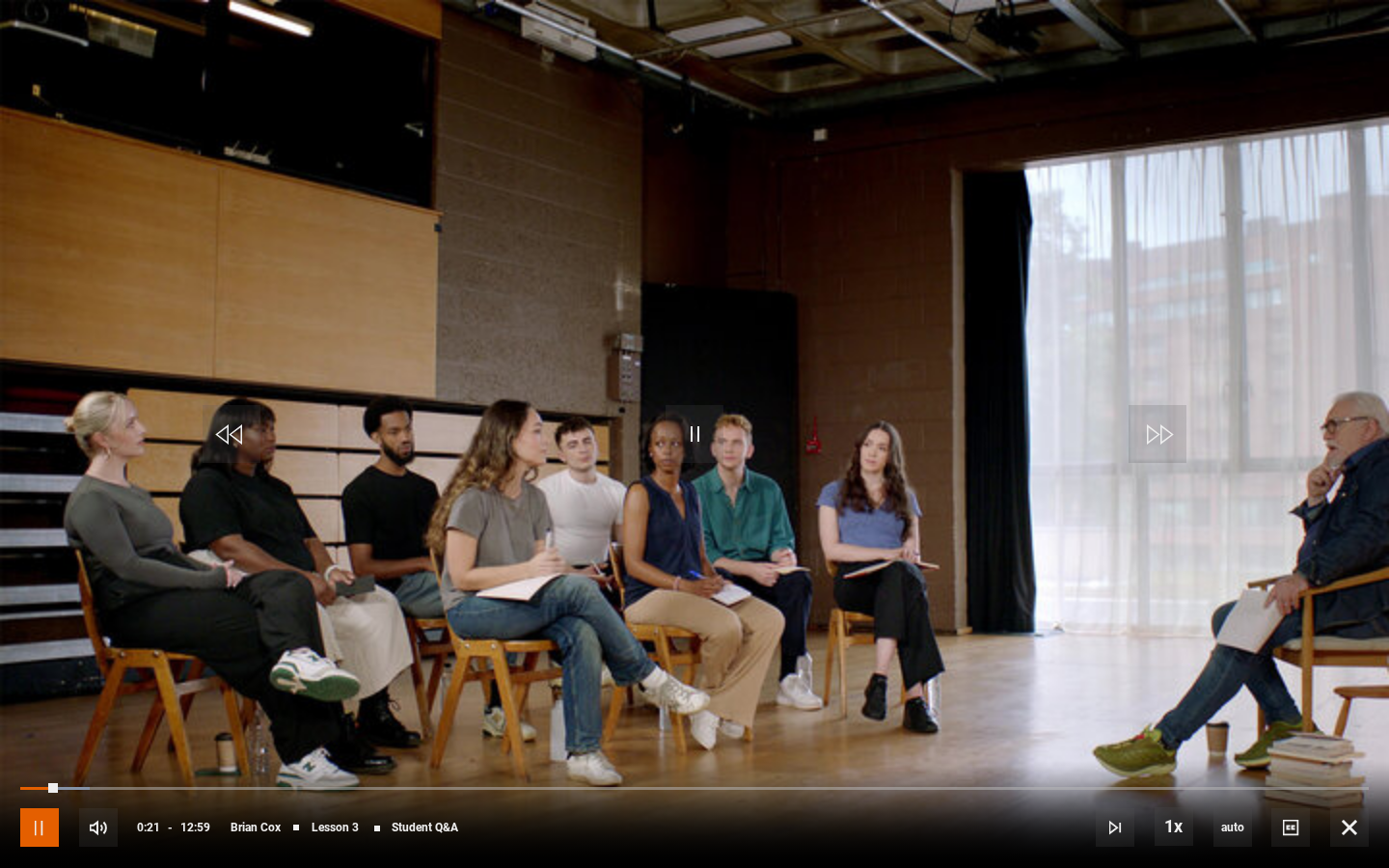 click at bounding box center (40, 827) 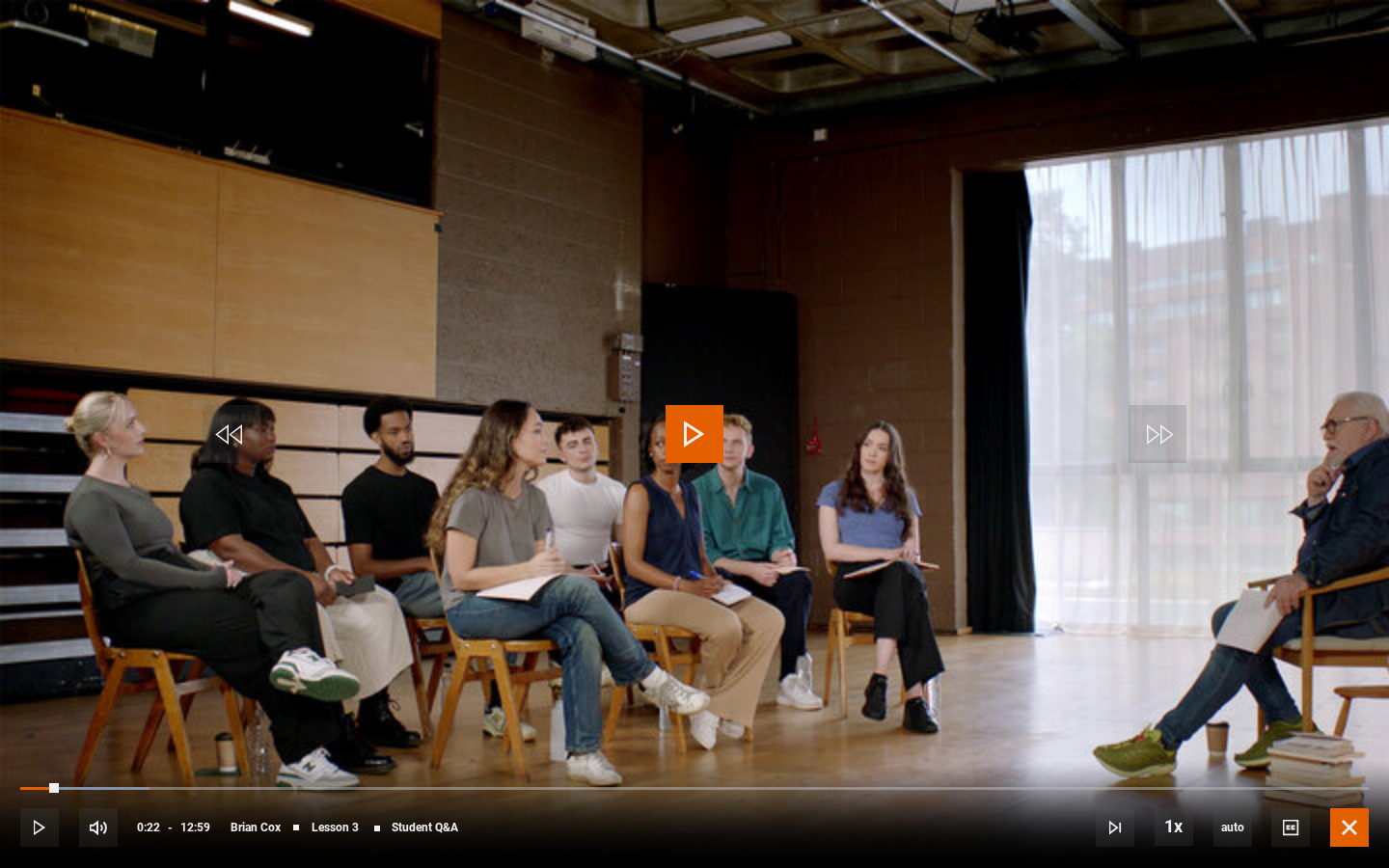 click at bounding box center (1349, 827) 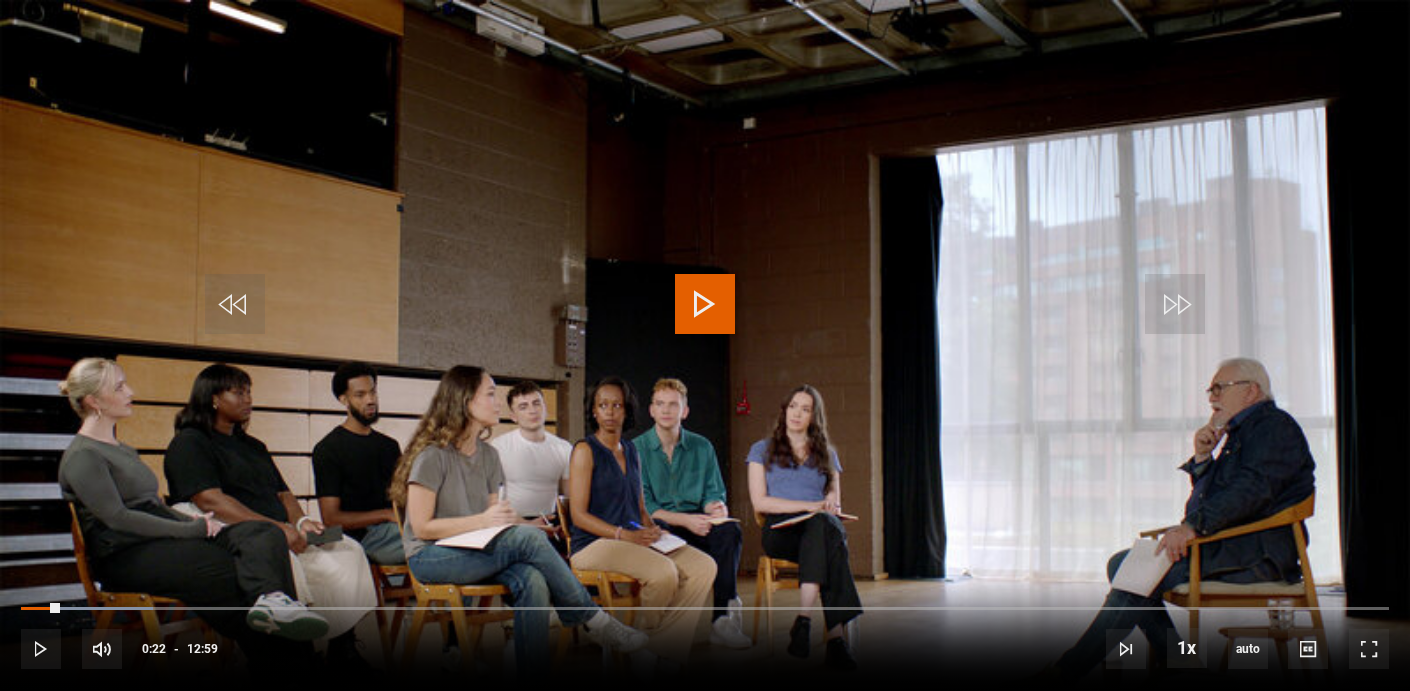 scroll, scrollTop: 699, scrollLeft: 0, axis: vertical 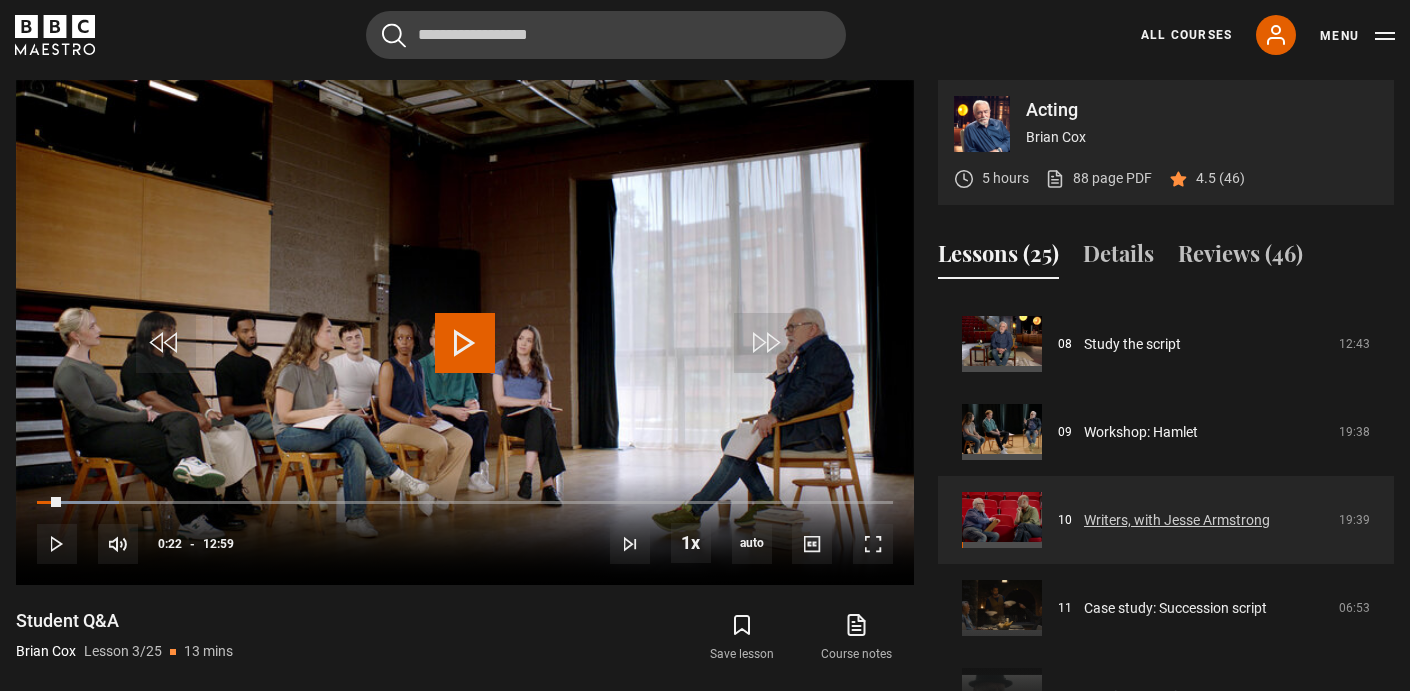 click on "Writers, with Jesse Armstrong" at bounding box center (1177, 520) 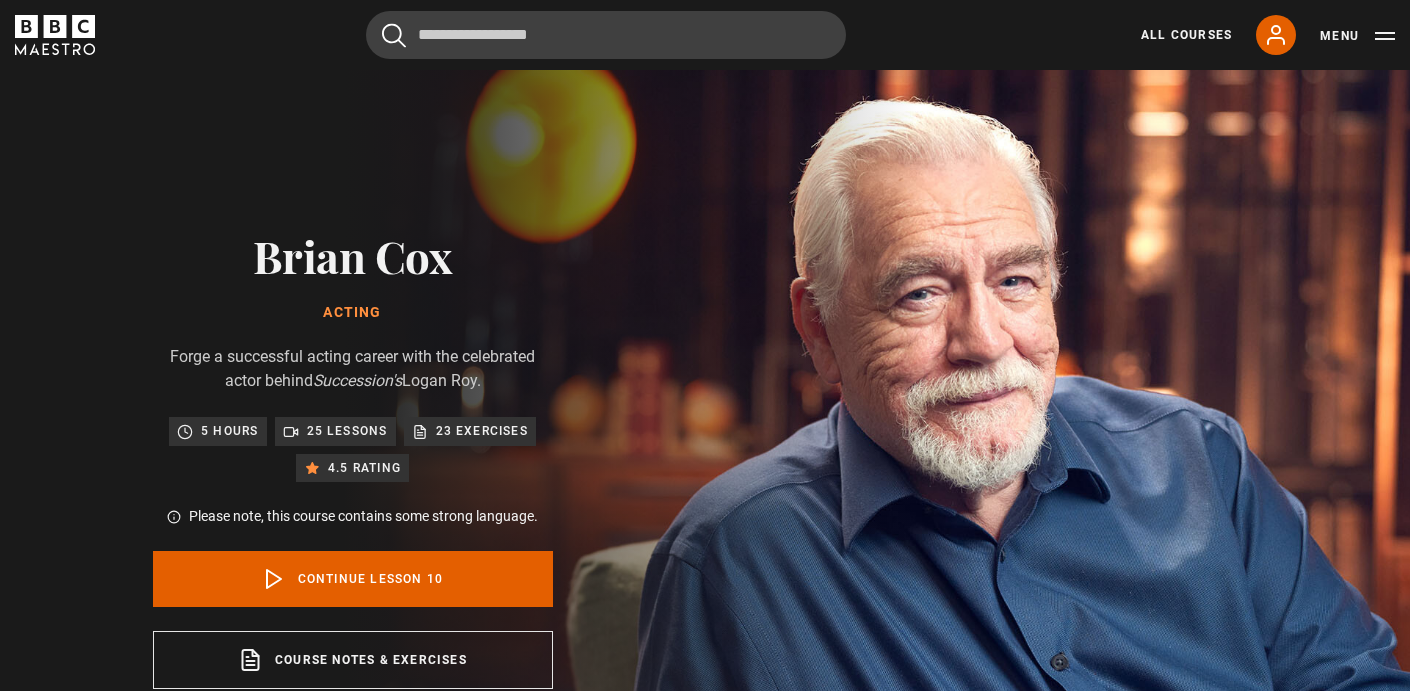 scroll, scrollTop: 849, scrollLeft: 0, axis: vertical 